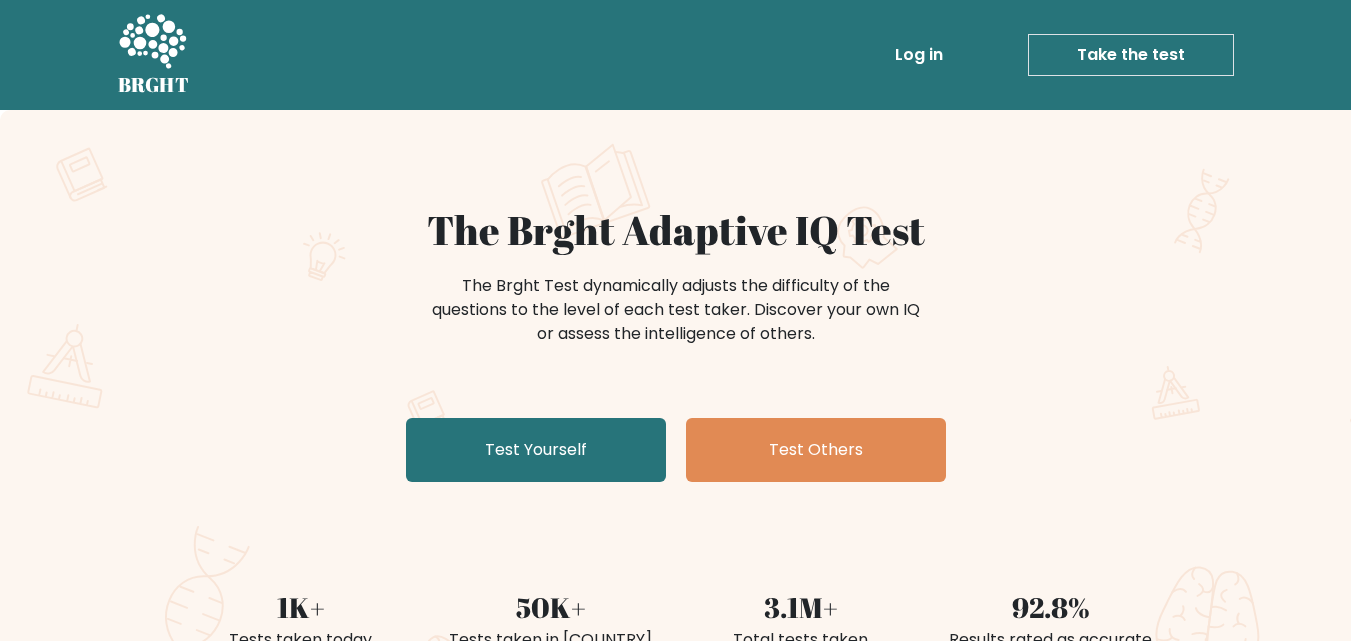 scroll, scrollTop: 0, scrollLeft: 0, axis: both 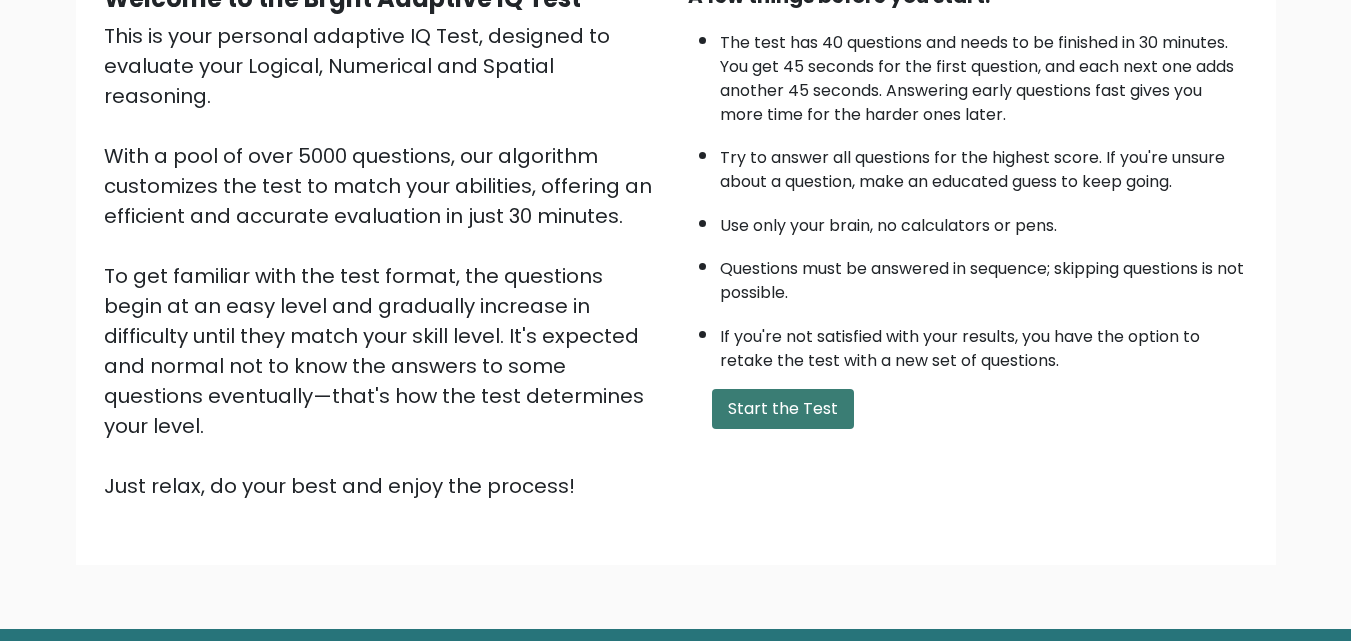 click on "Start the Test" at bounding box center (783, 409) 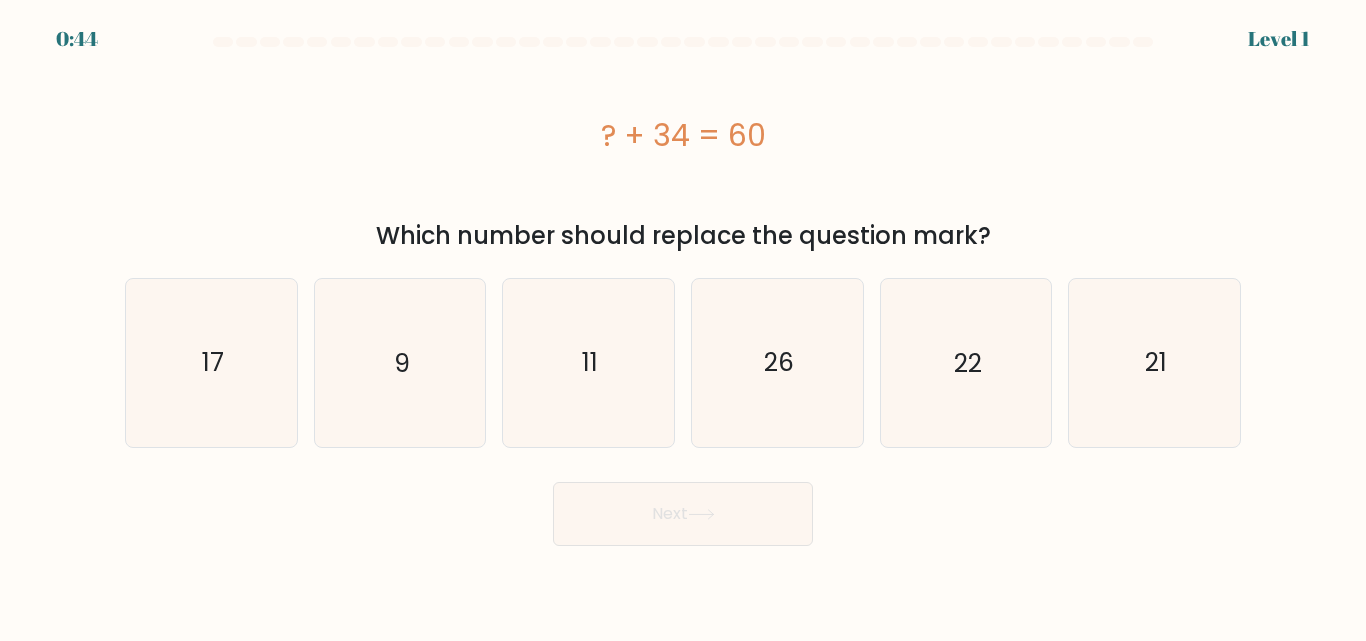 scroll, scrollTop: 0, scrollLeft: 0, axis: both 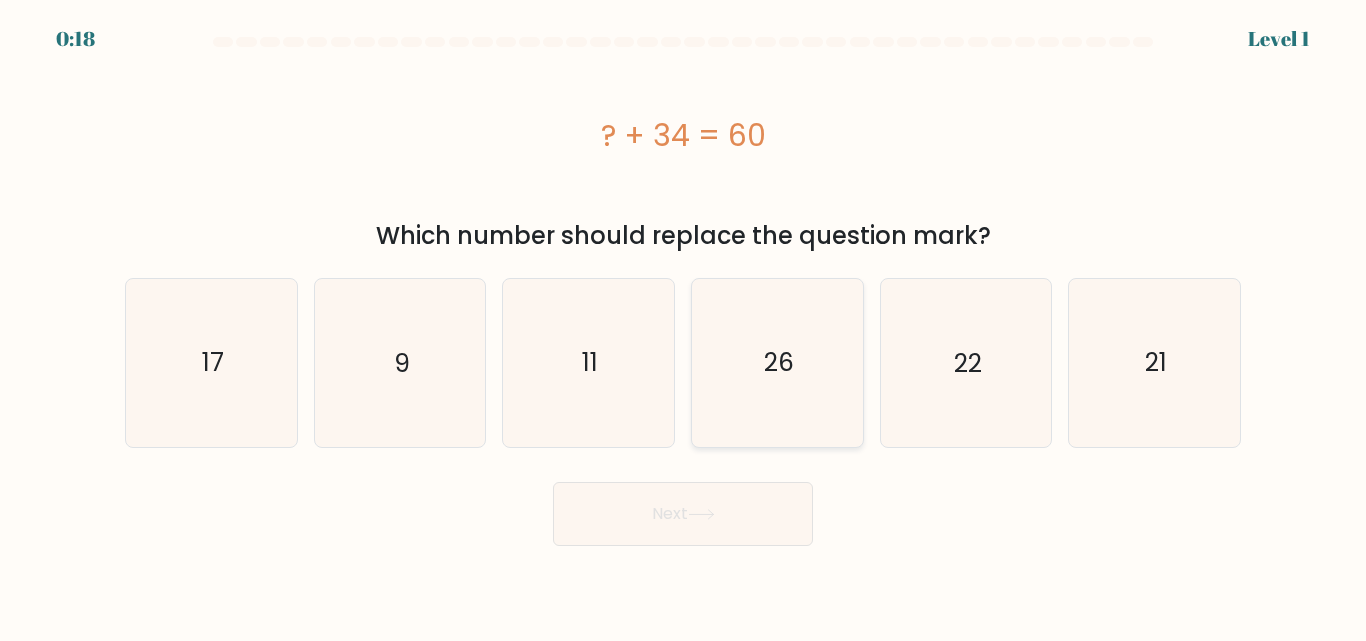 click on "26" 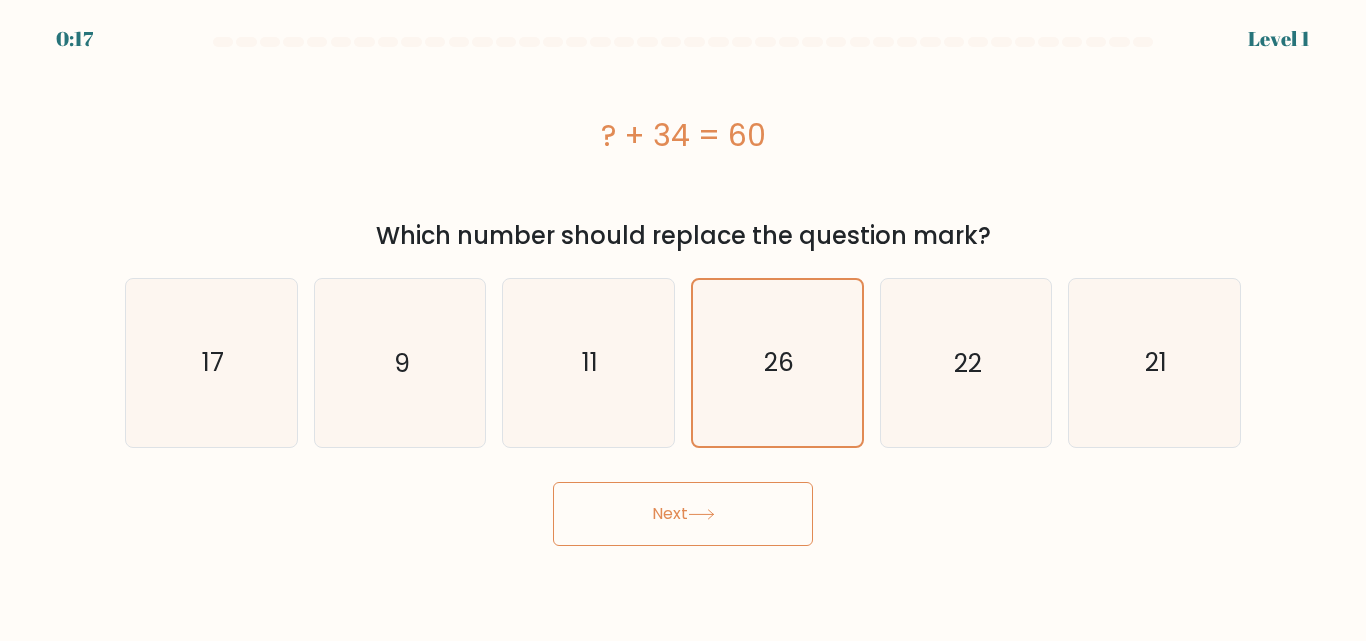 click on "Next" at bounding box center [683, 514] 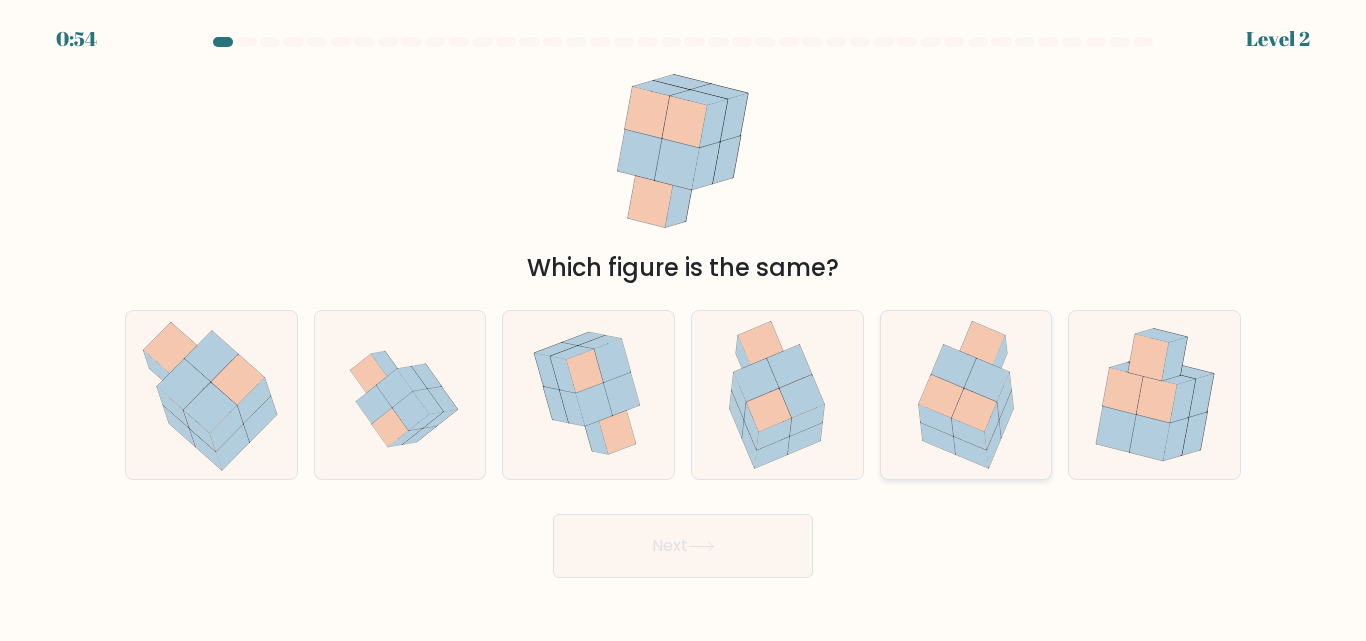 click 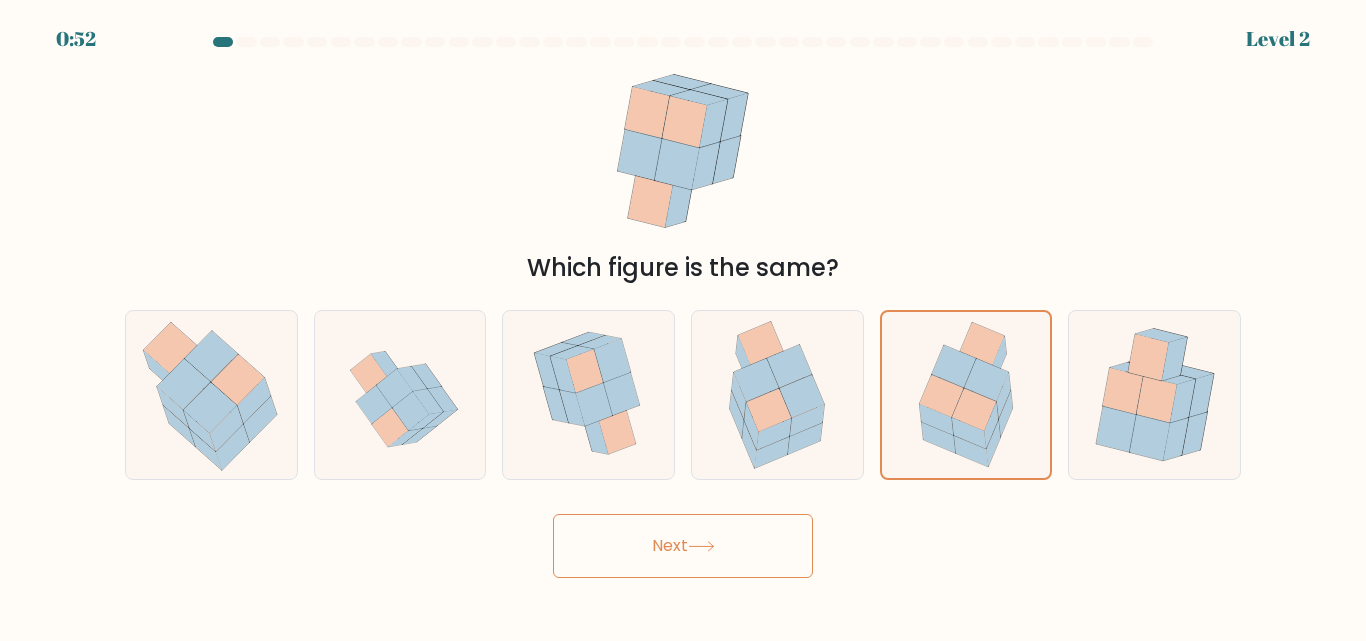click on "Next" at bounding box center [683, 546] 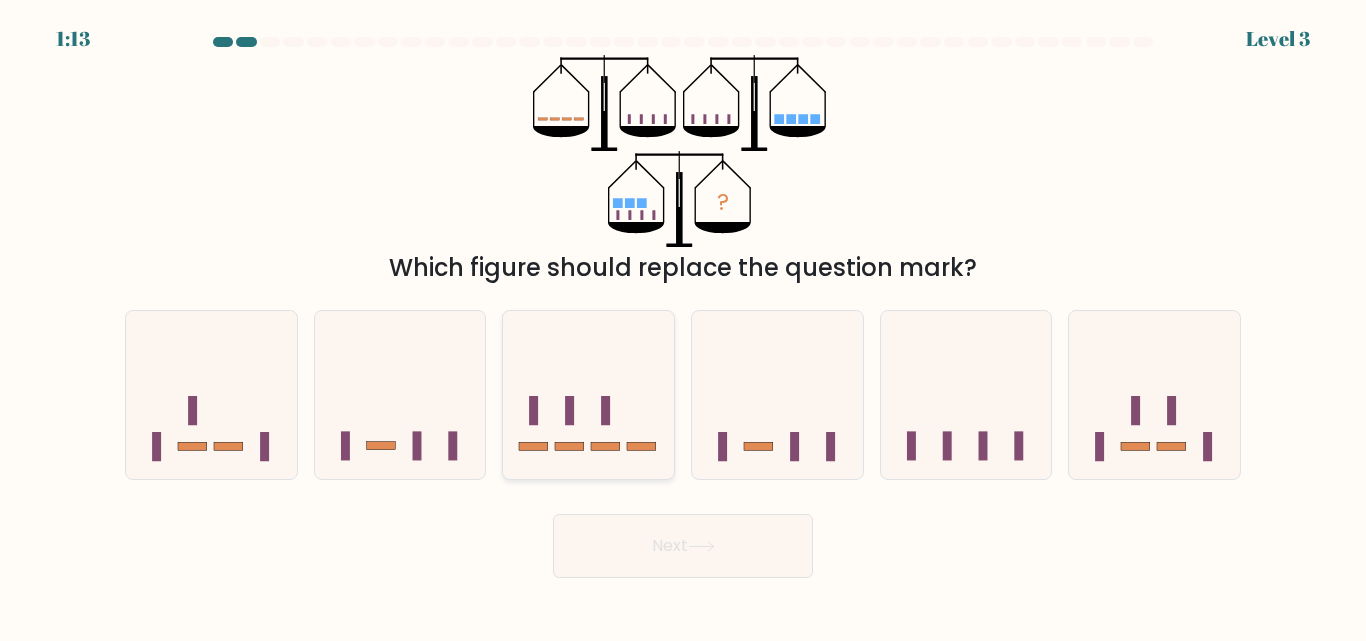 click 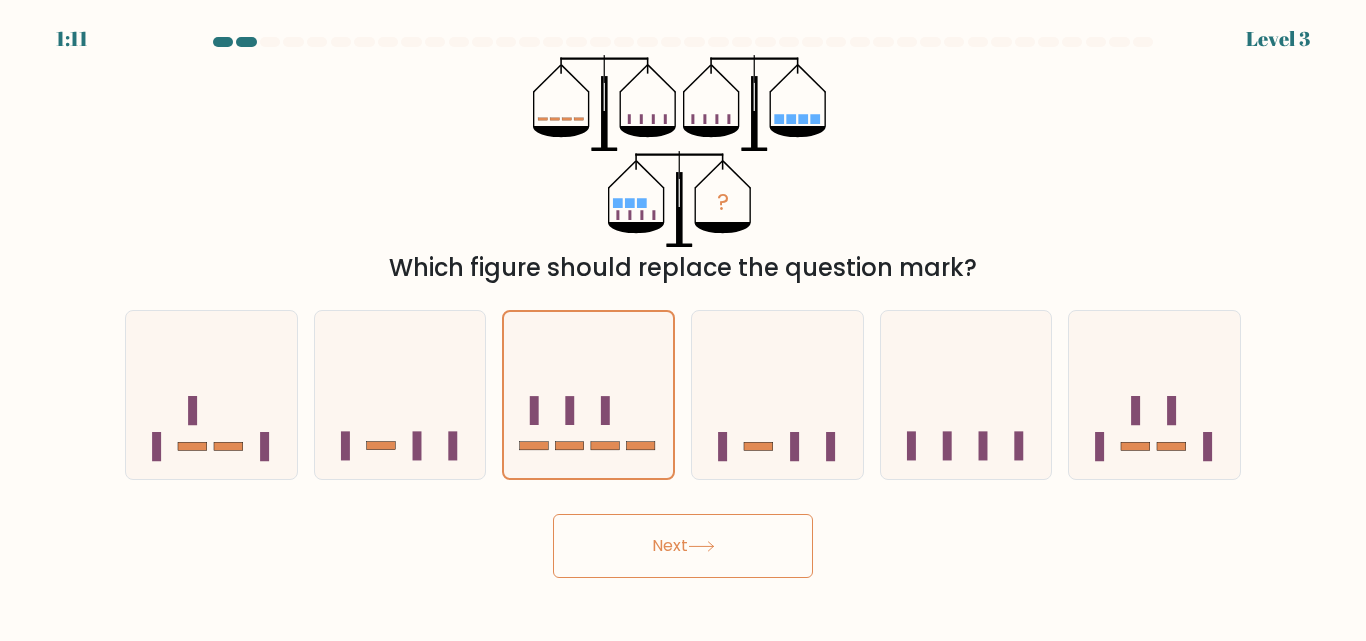 click on "Next" at bounding box center (683, 546) 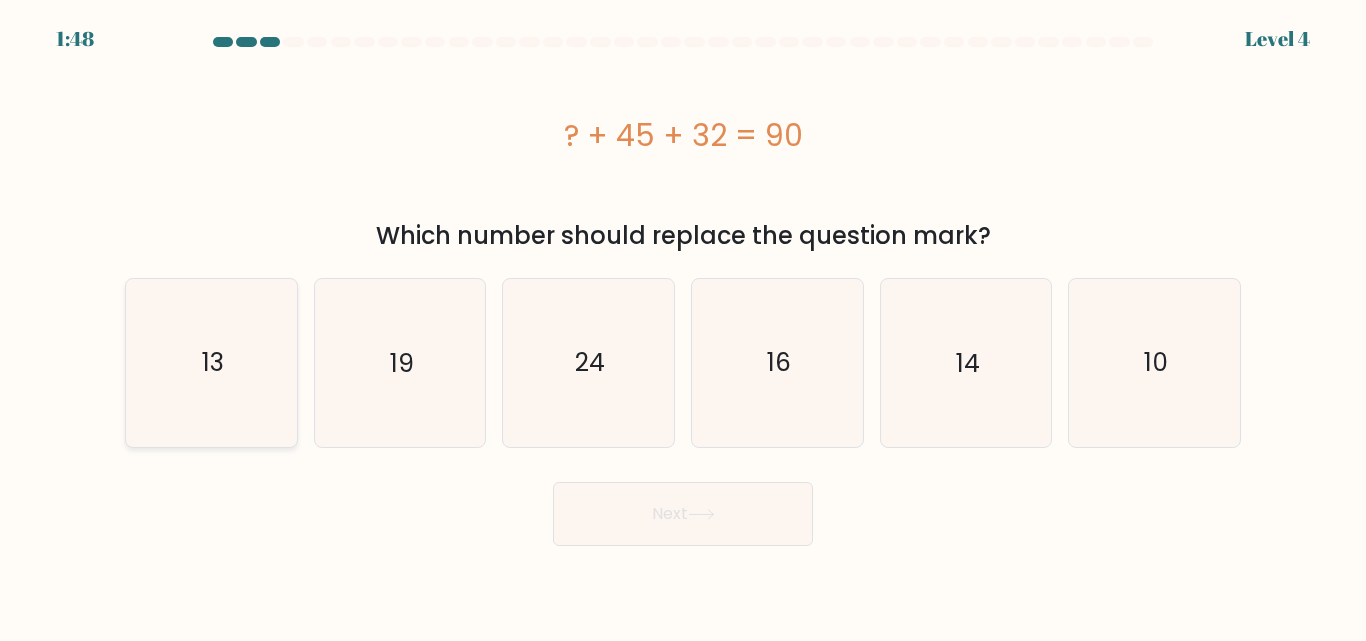 click on "13" 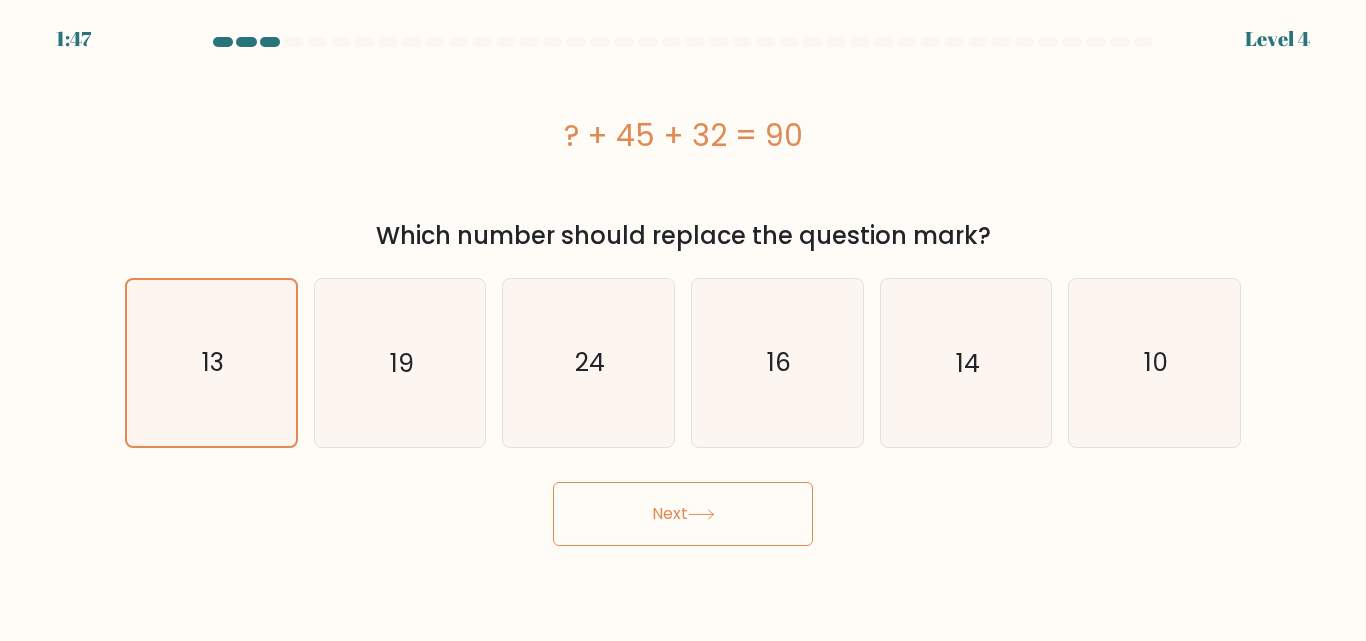 click 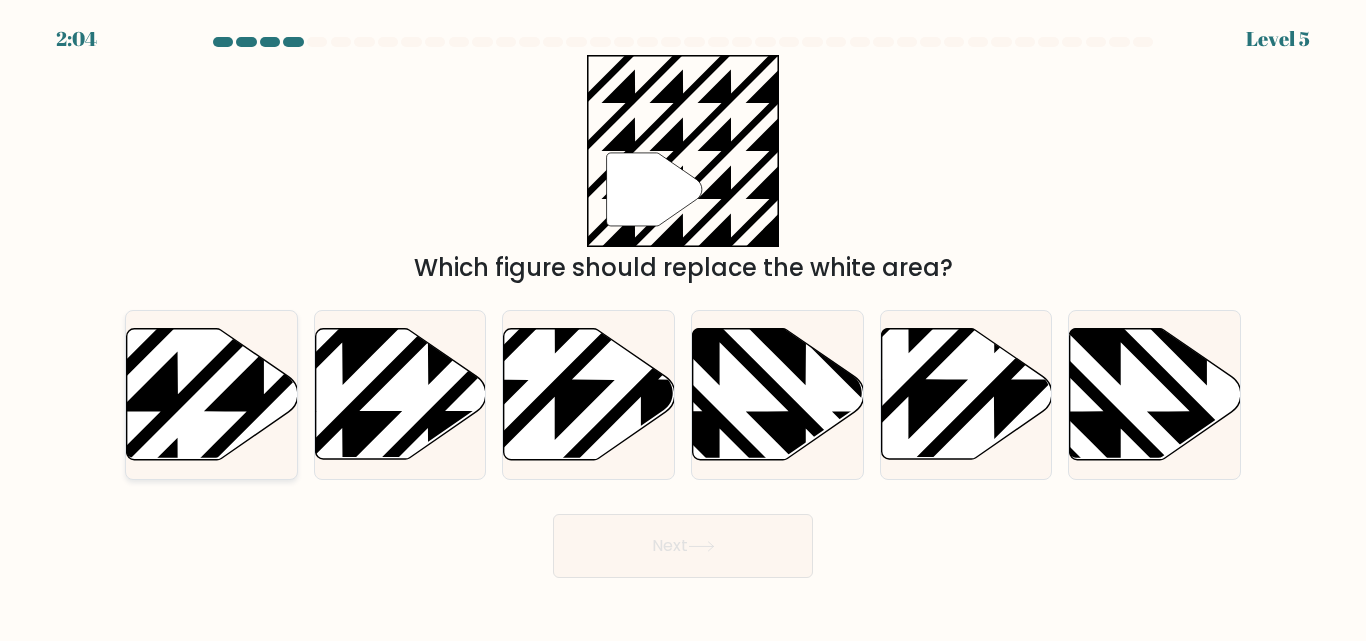 click 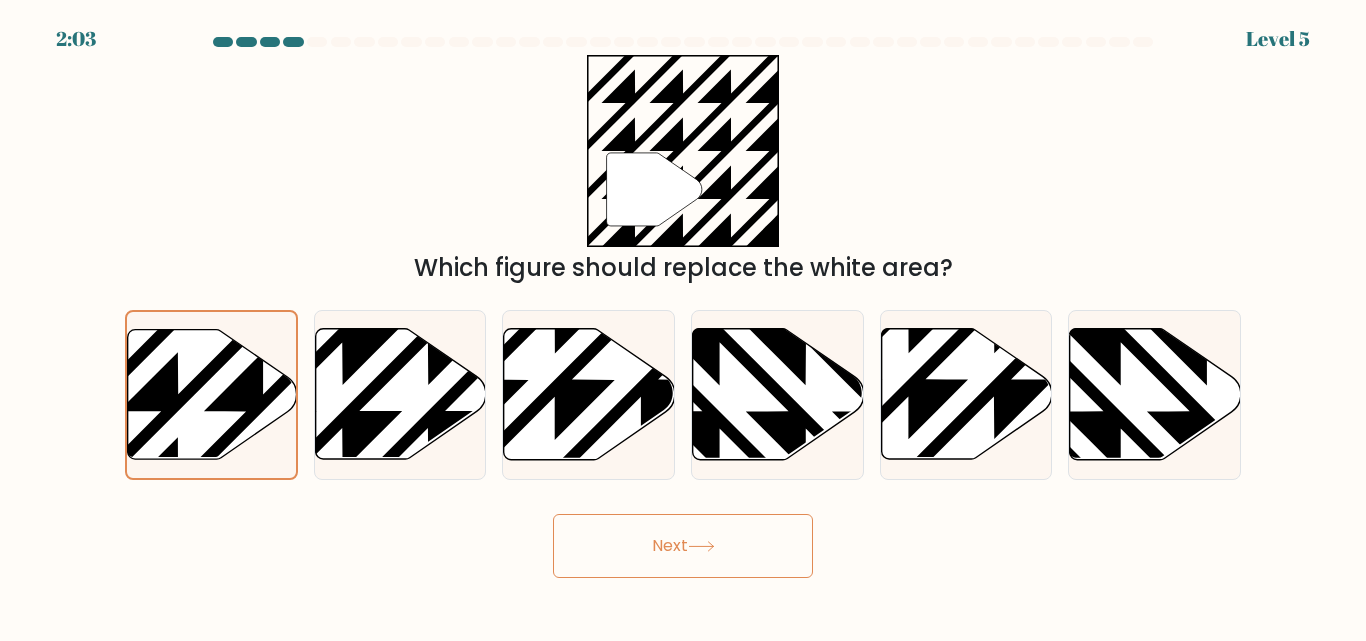 click on "2:03
Level 5" at bounding box center (683, 320) 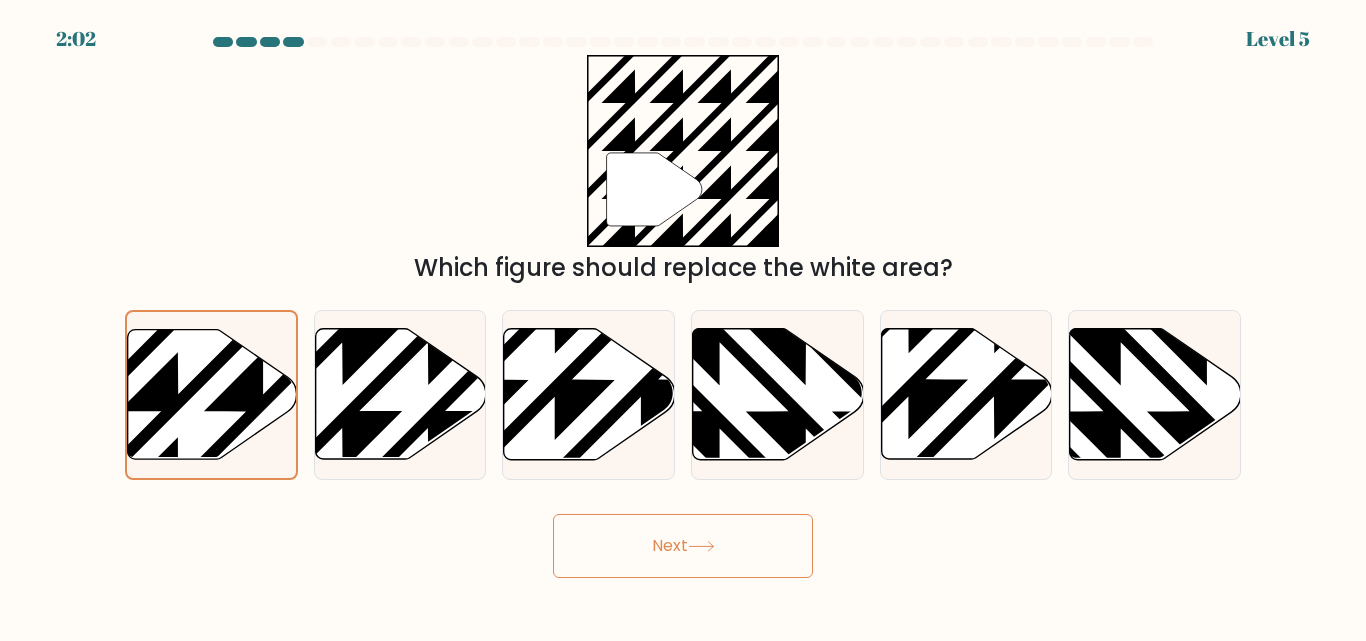 click on "Next" at bounding box center (683, 546) 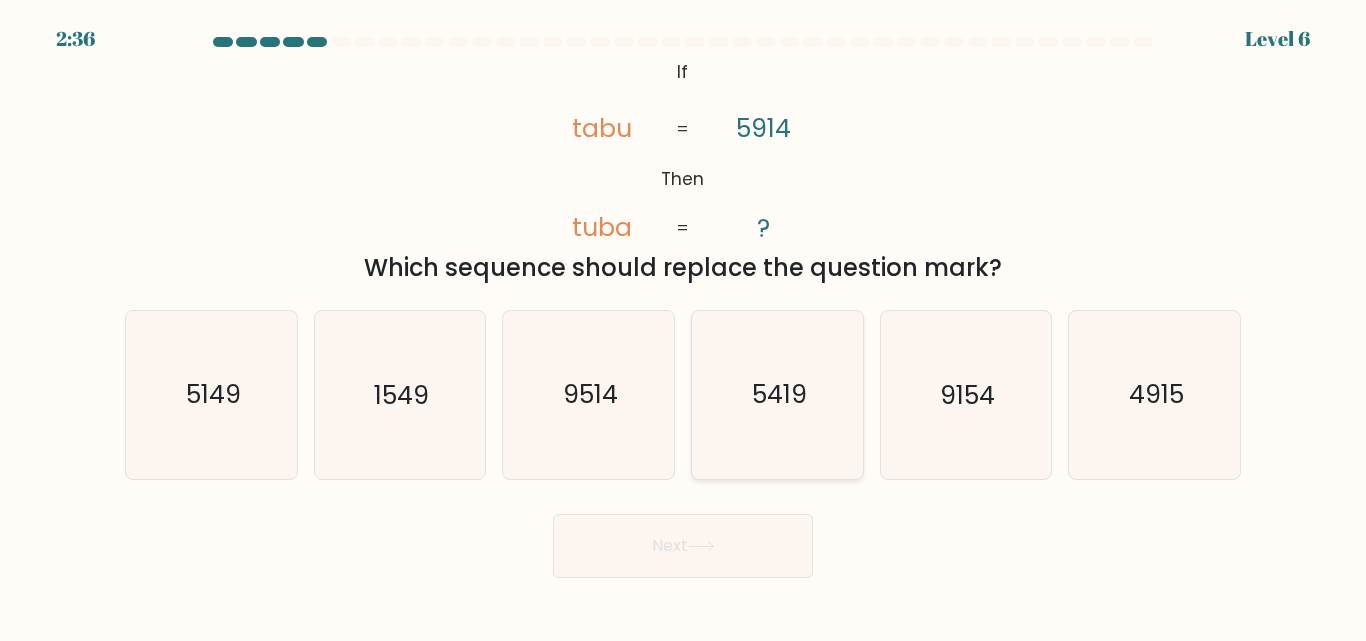 click on "5419" 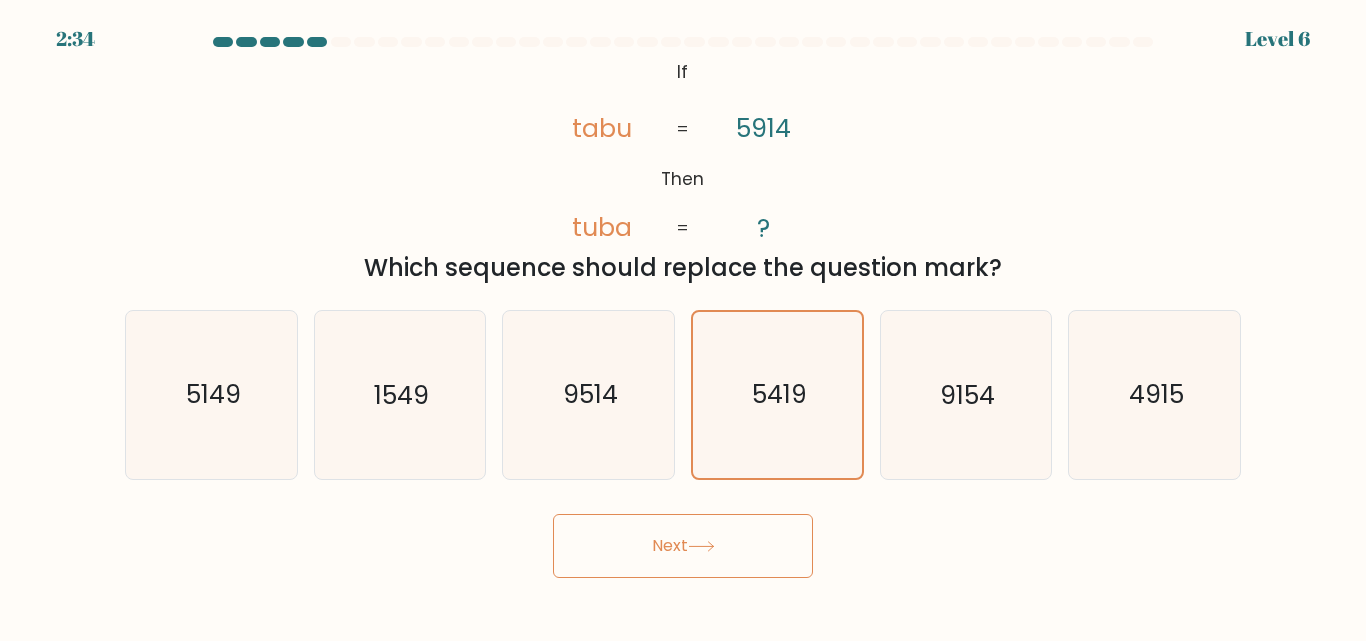 click on "Next" at bounding box center [683, 546] 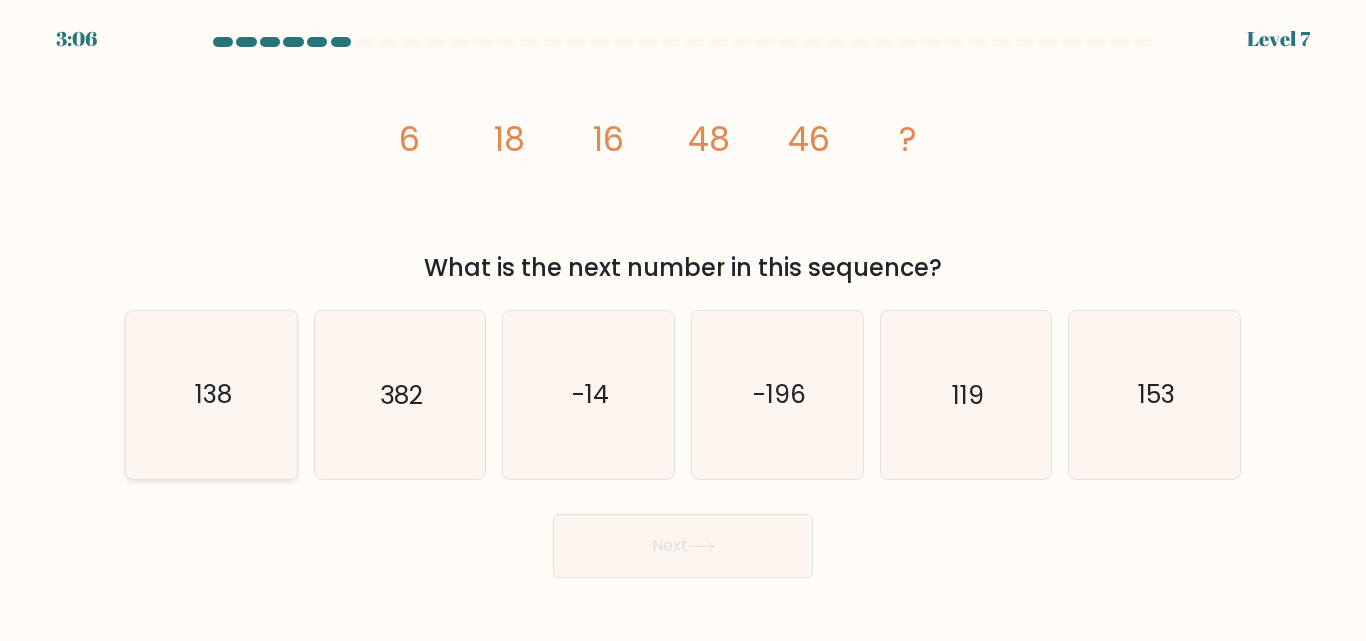 click on "138" 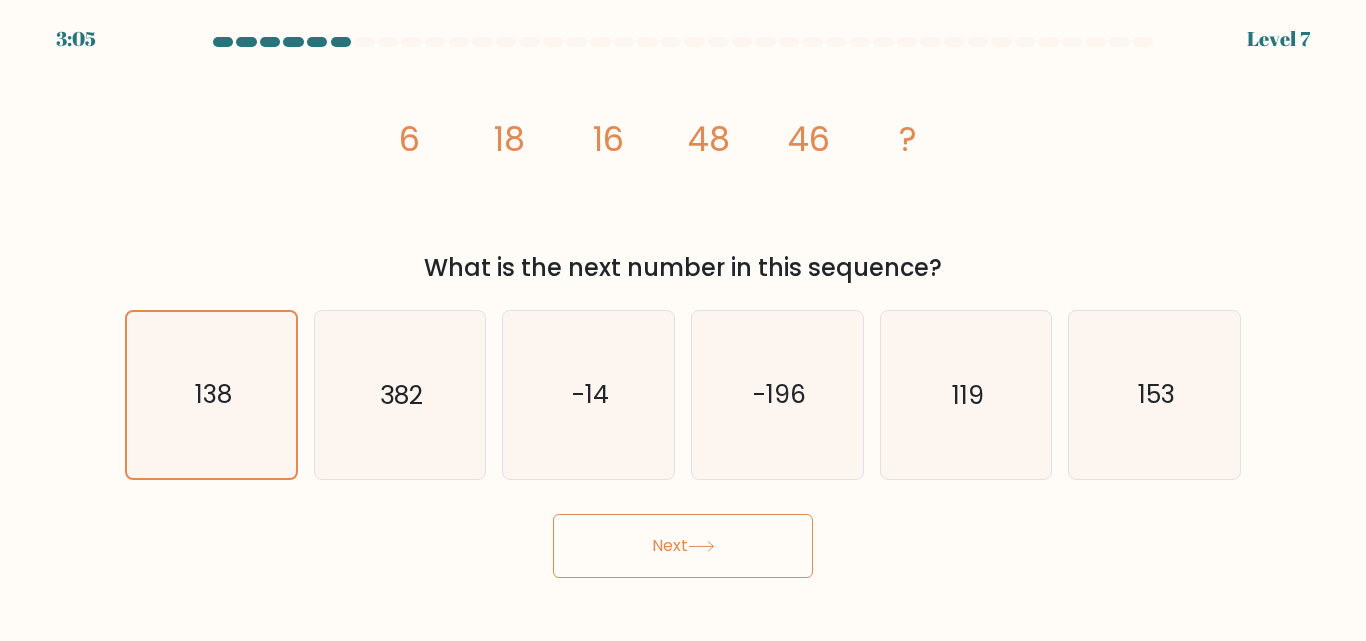 click on "Next" at bounding box center (683, 546) 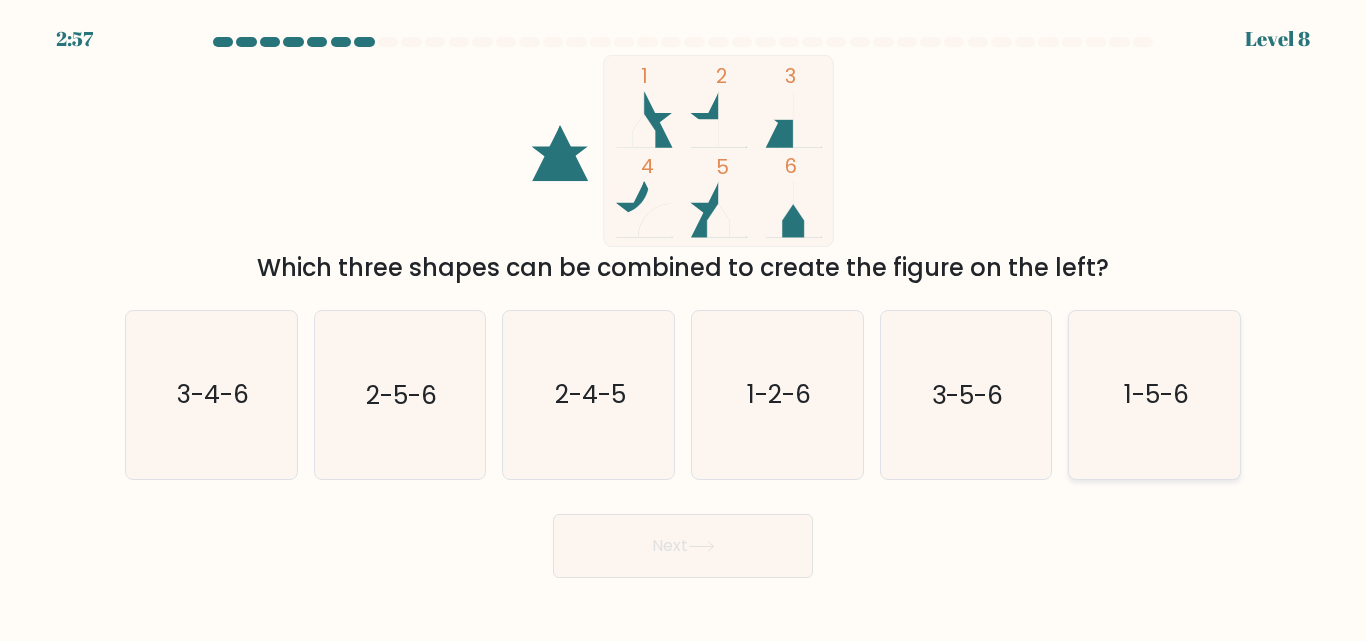 click on "1-5-6" 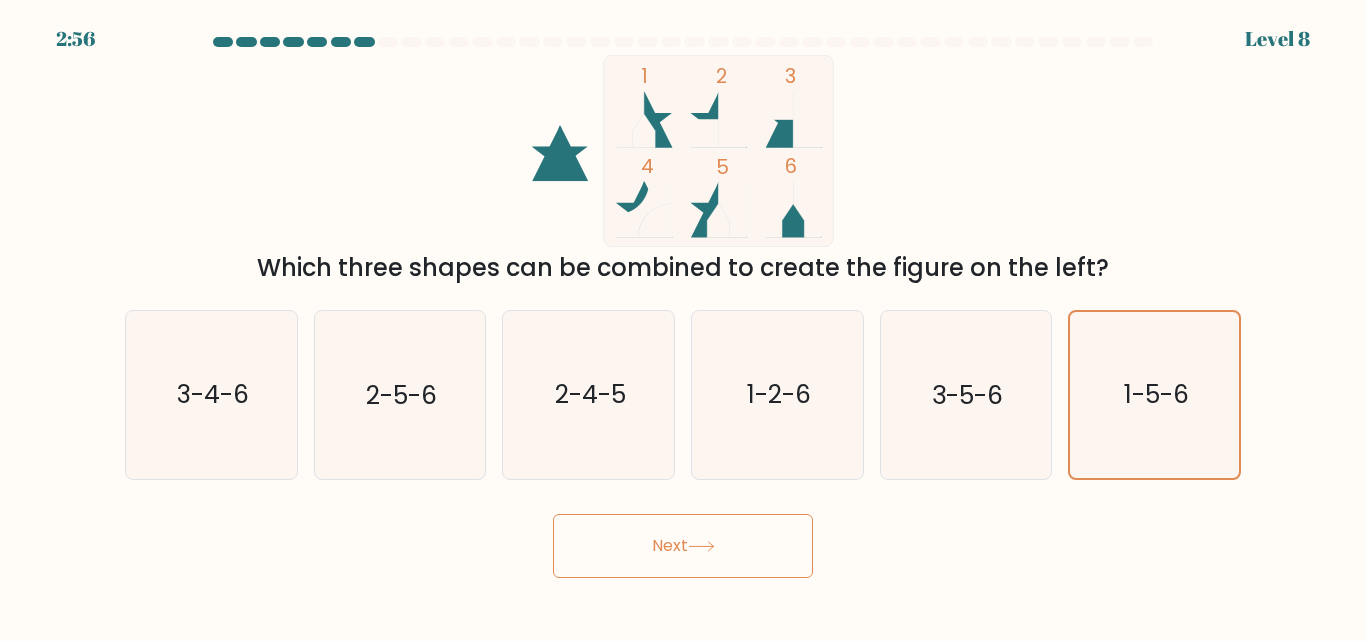 click on "Next" at bounding box center [683, 546] 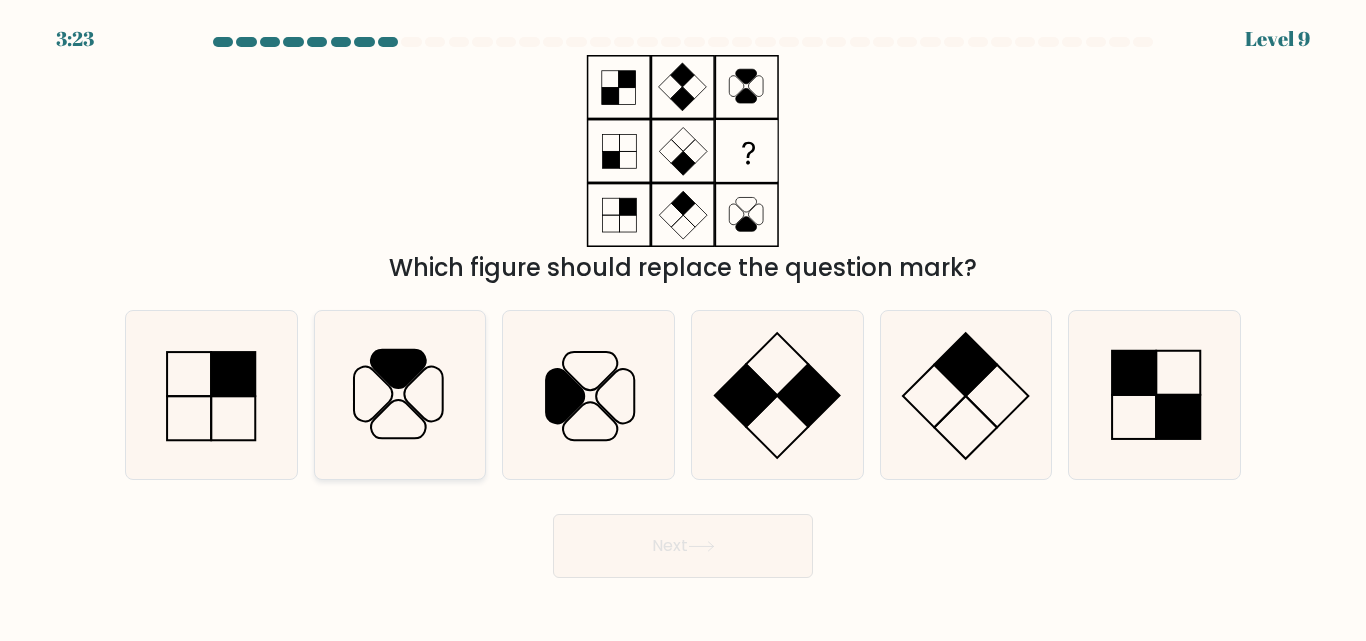 click 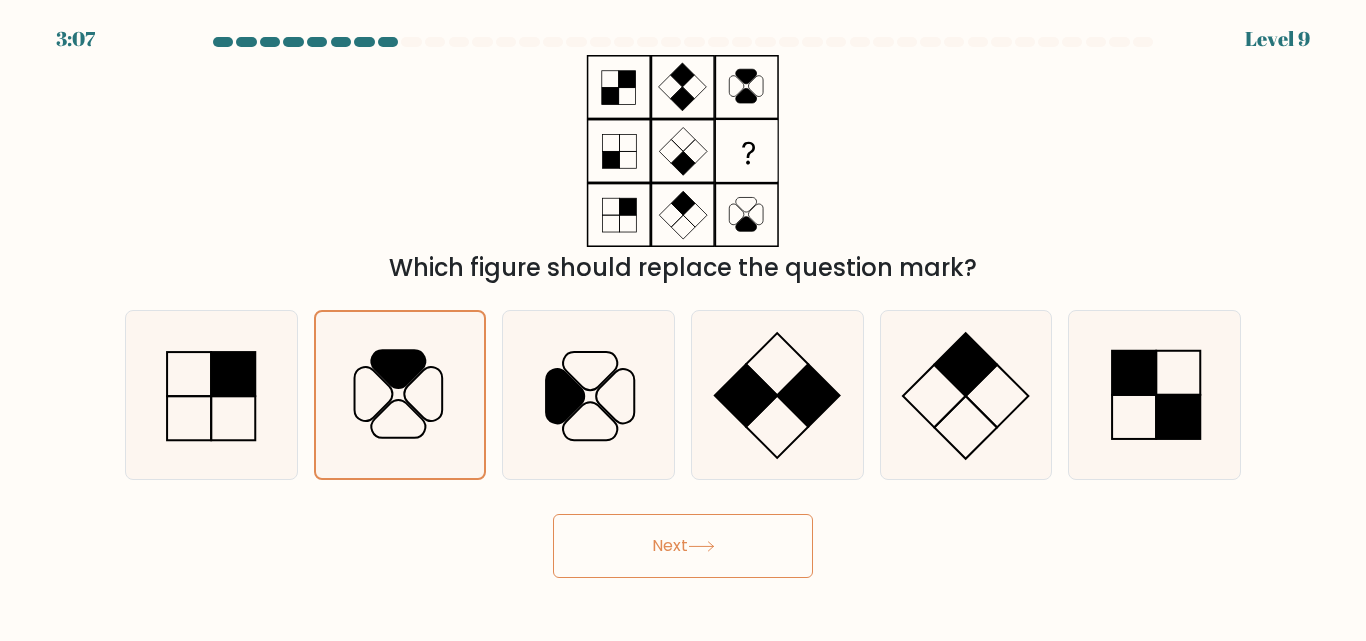 click on "Next" at bounding box center [683, 546] 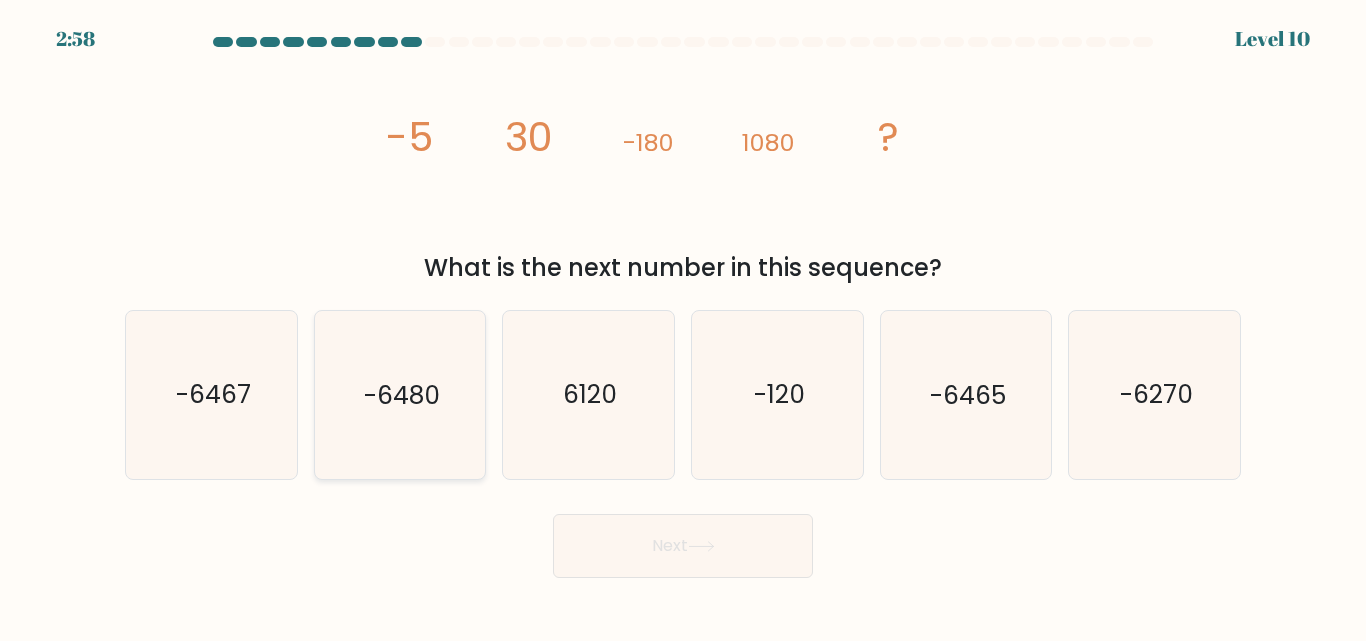 click on "-6480" 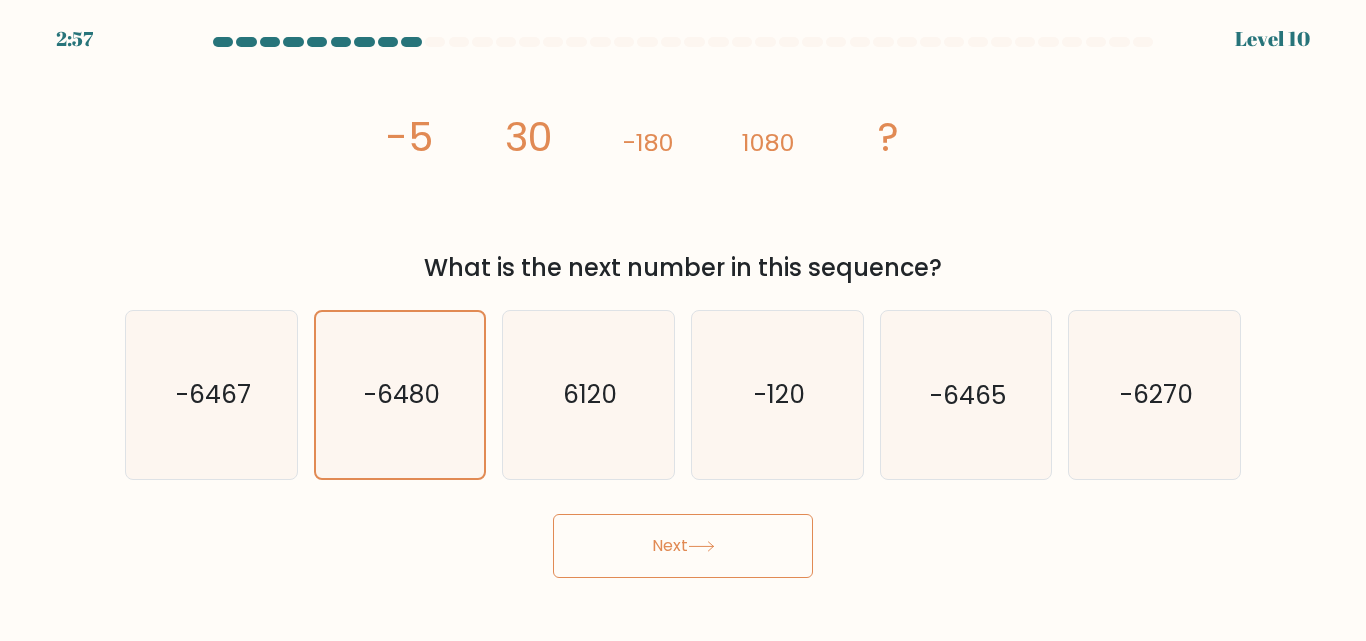 click on "Next" at bounding box center [683, 546] 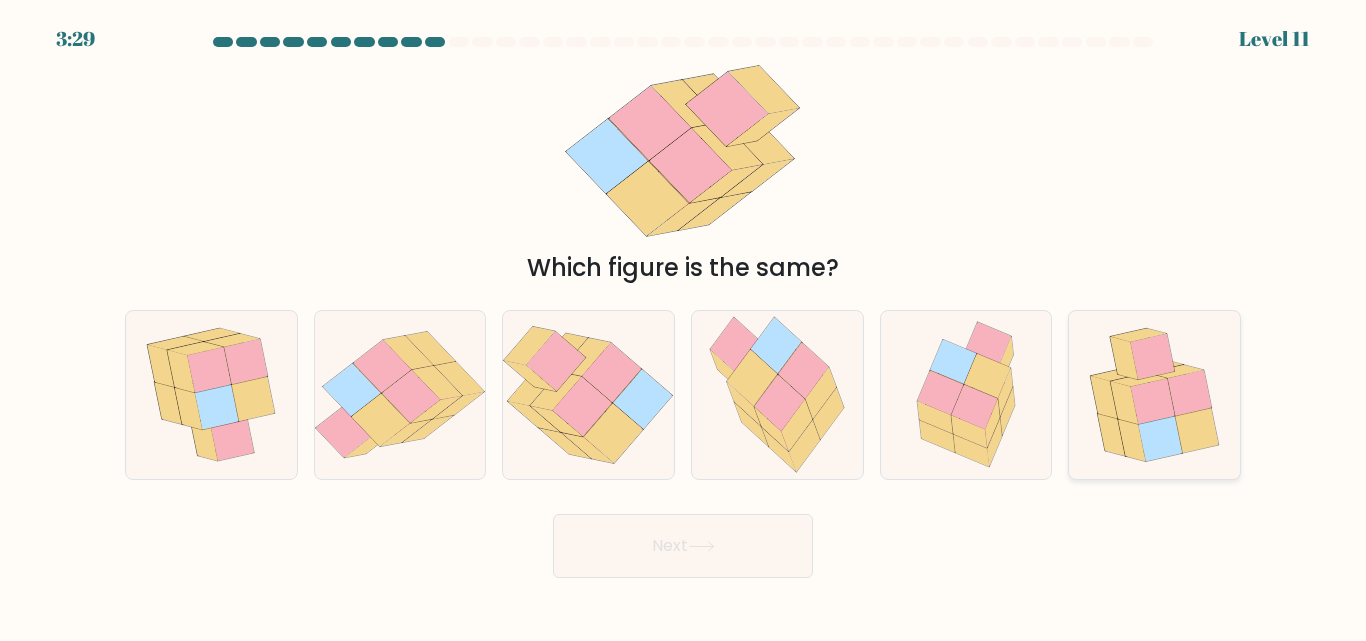 click 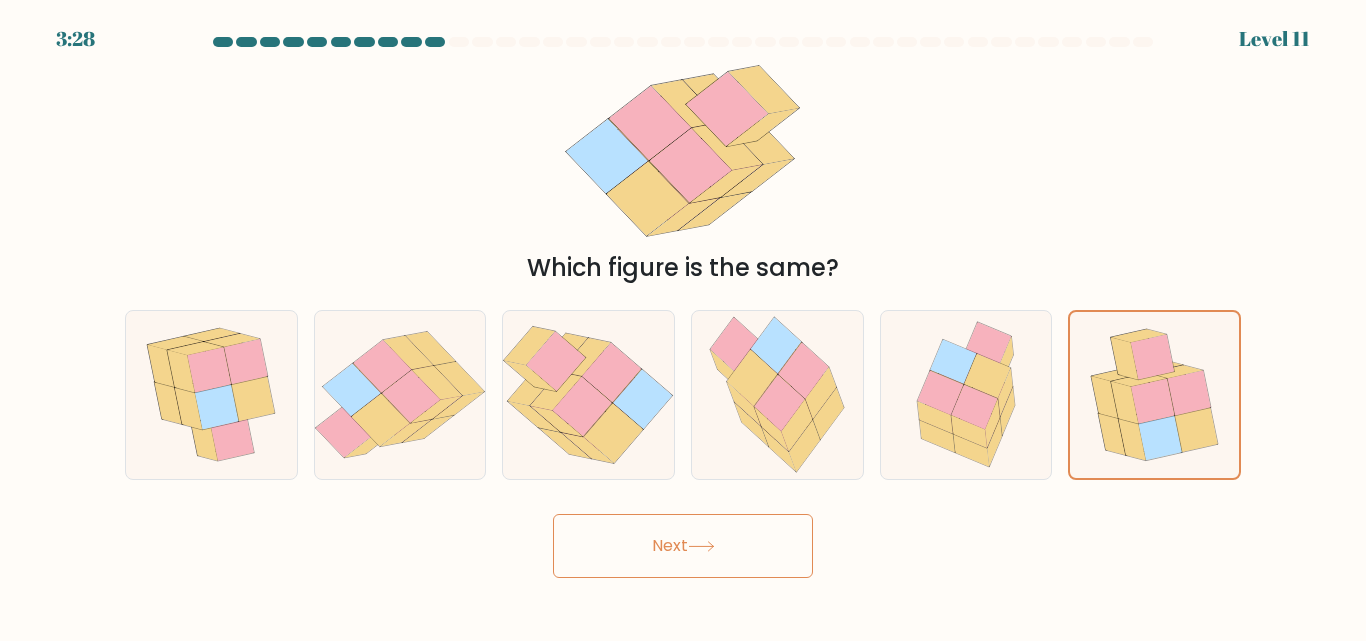 click on "Next" at bounding box center [683, 546] 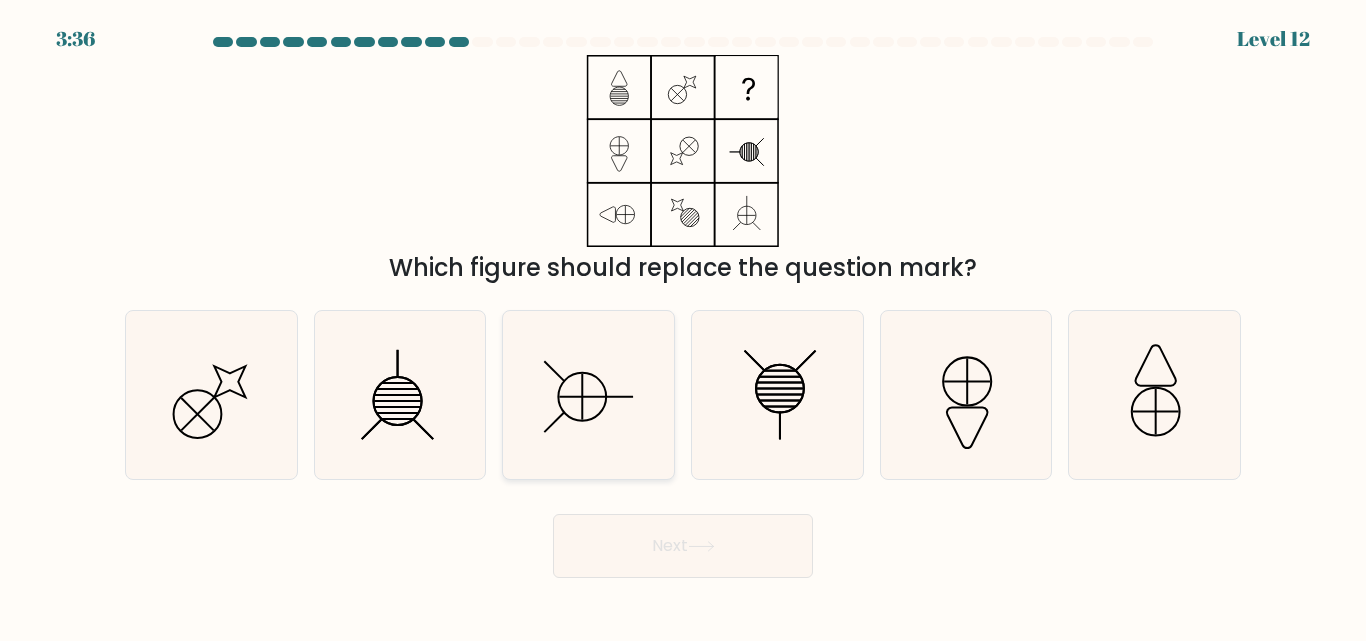 click 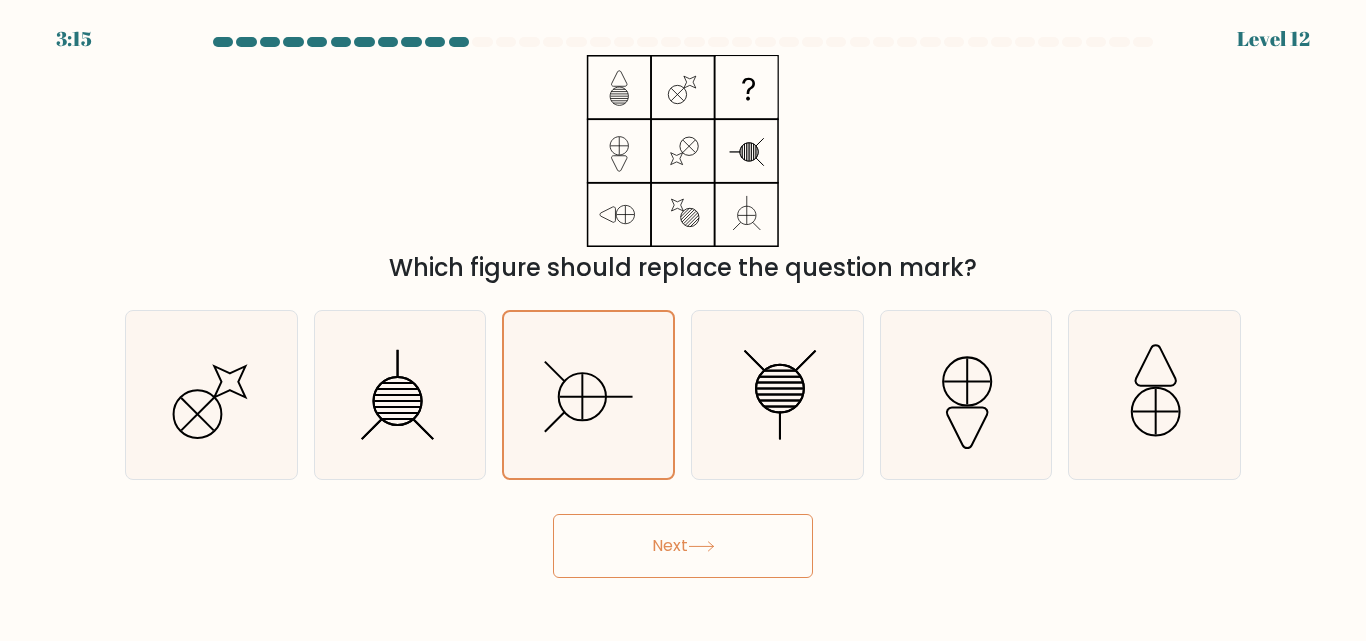 click on "Next" at bounding box center (683, 546) 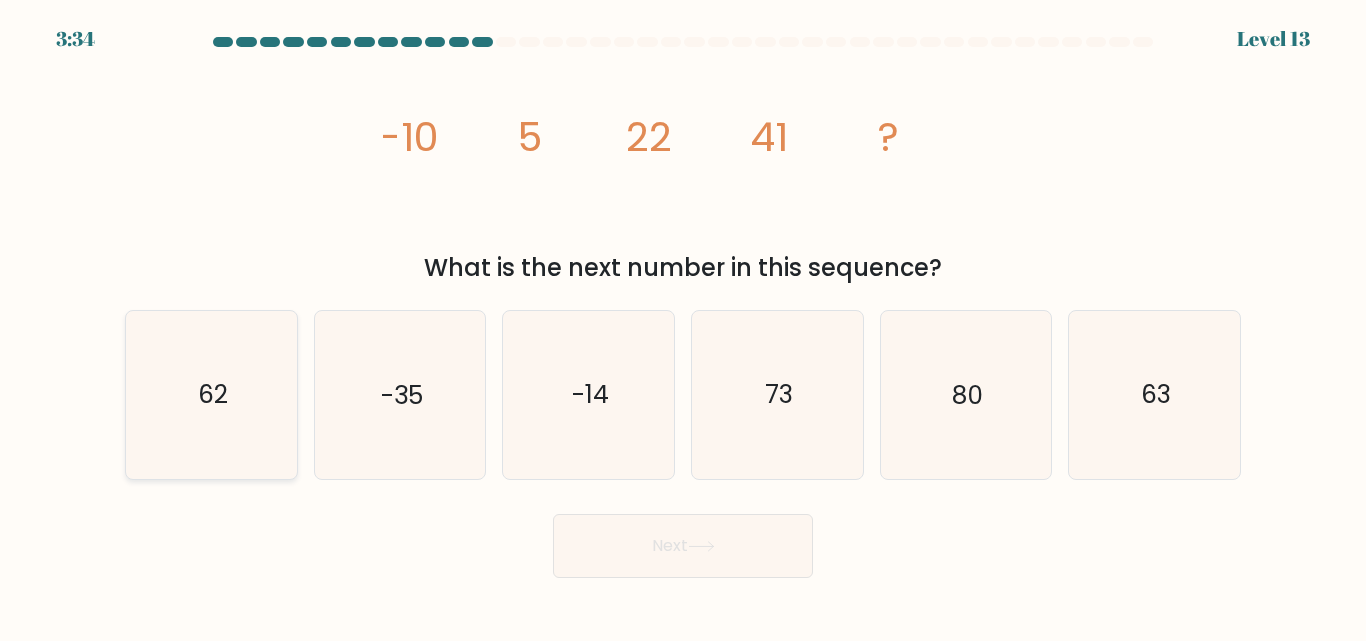 click on "62" 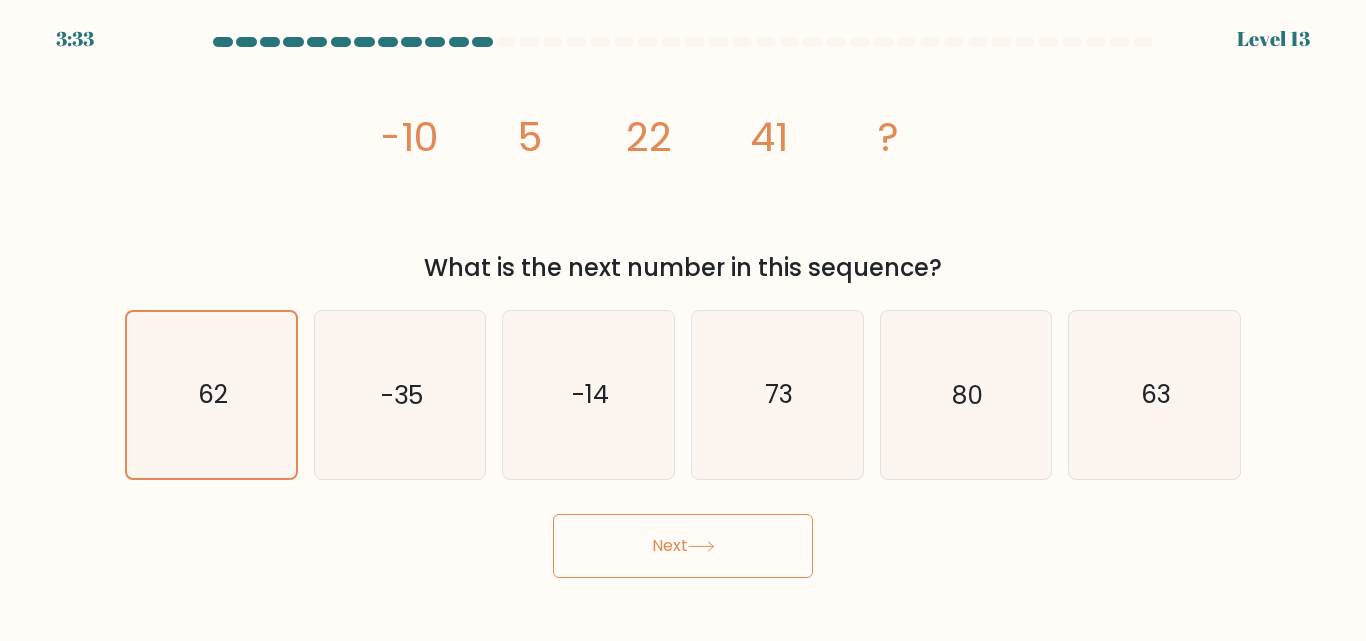 click on "Next" at bounding box center [683, 546] 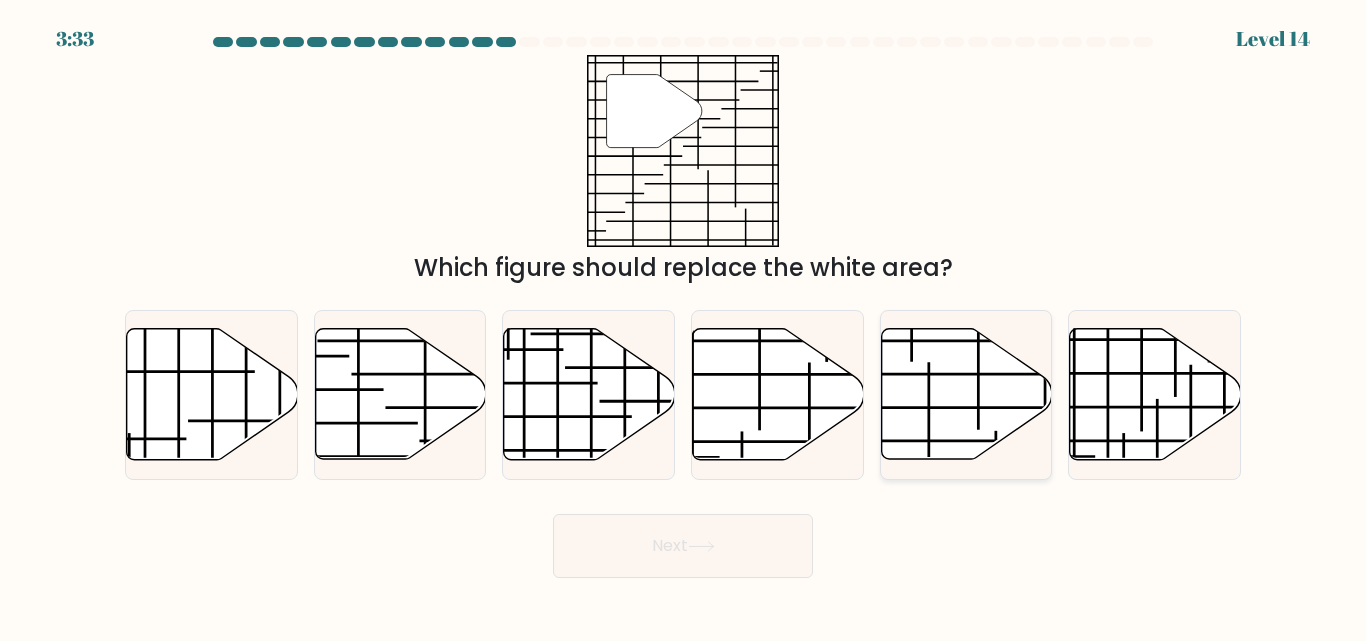 click 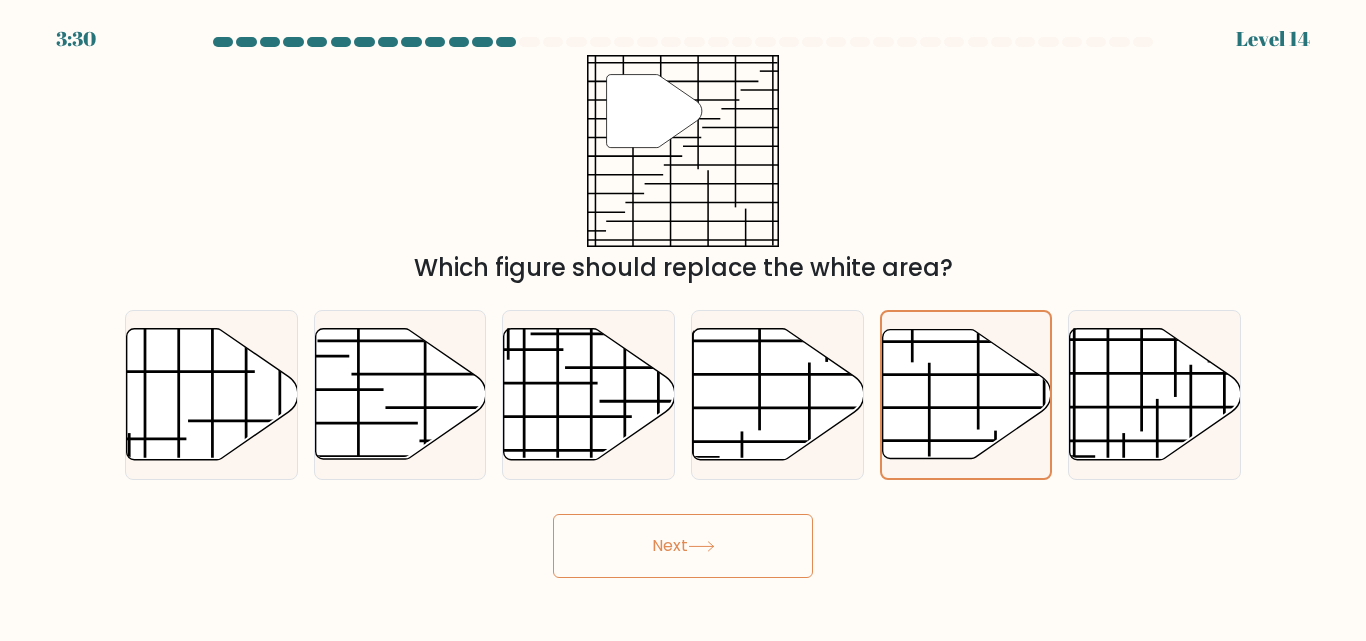 click on "Next" at bounding box center [683, 546] 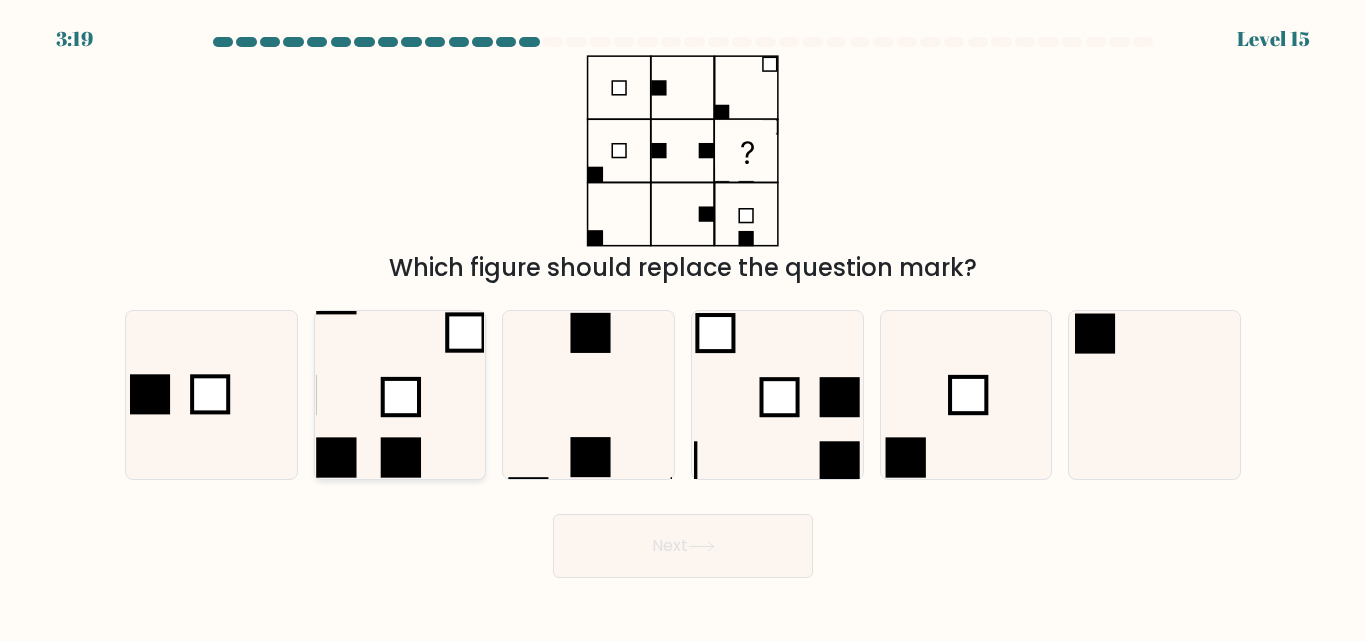 click 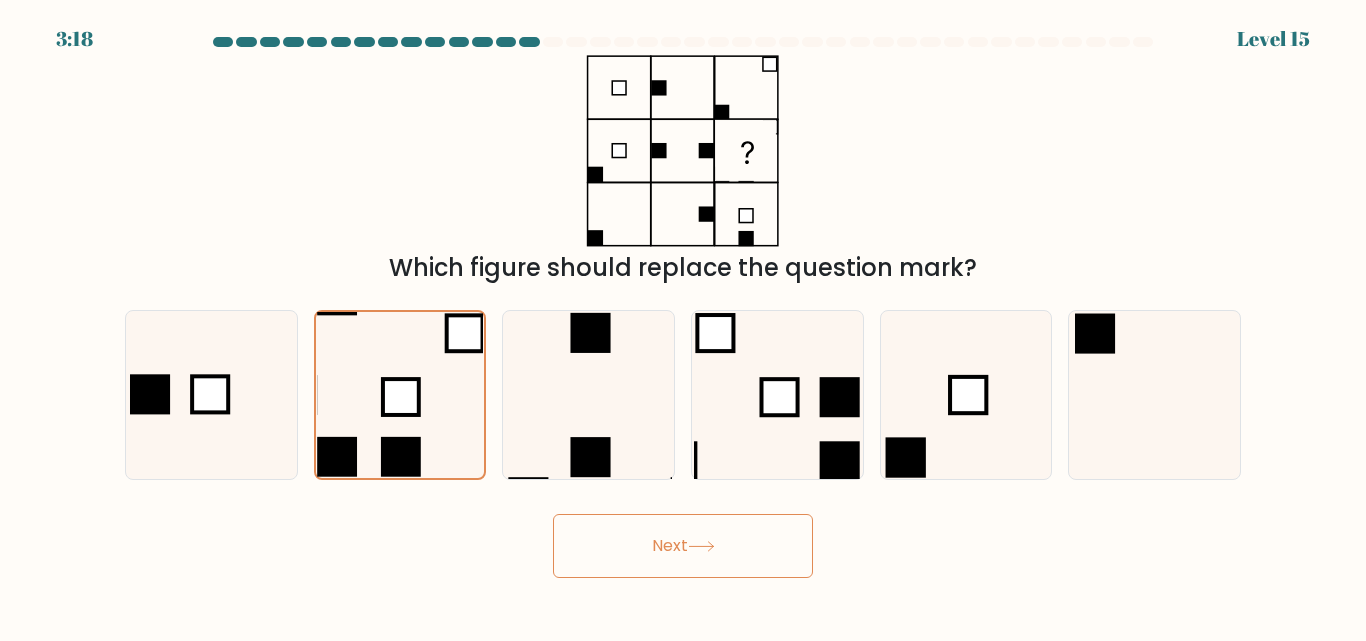 click on "Next" at bounding box center [683, 546] 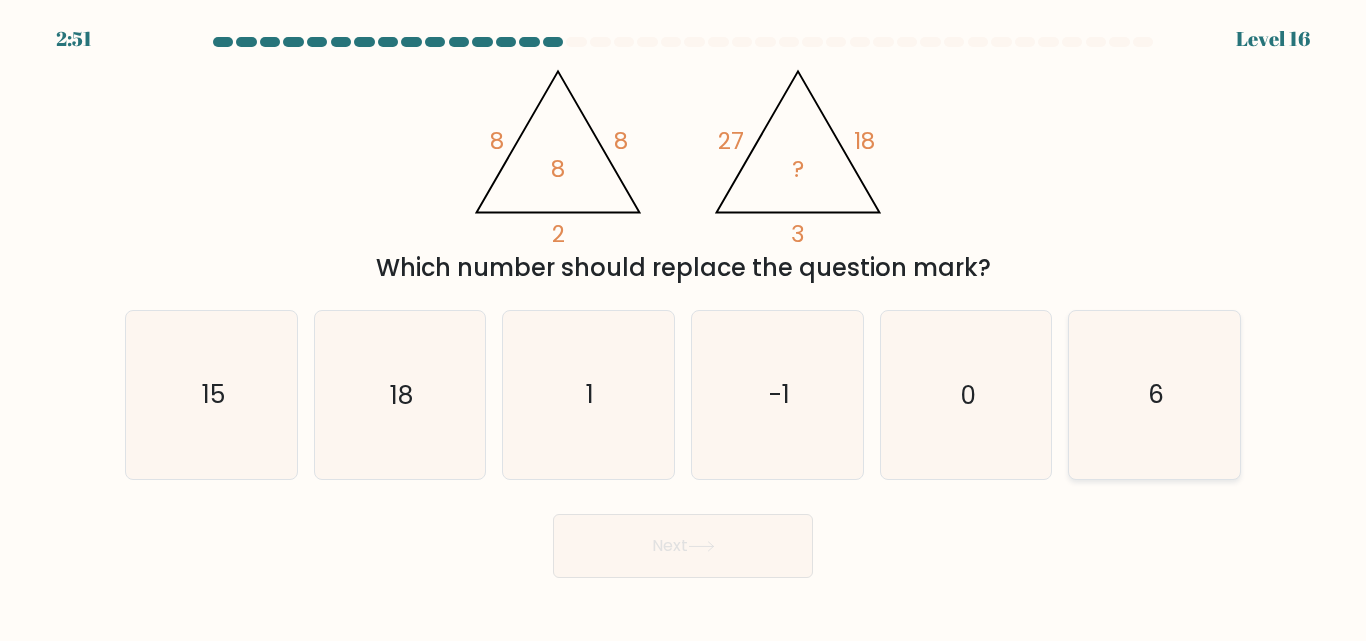 click on "6" 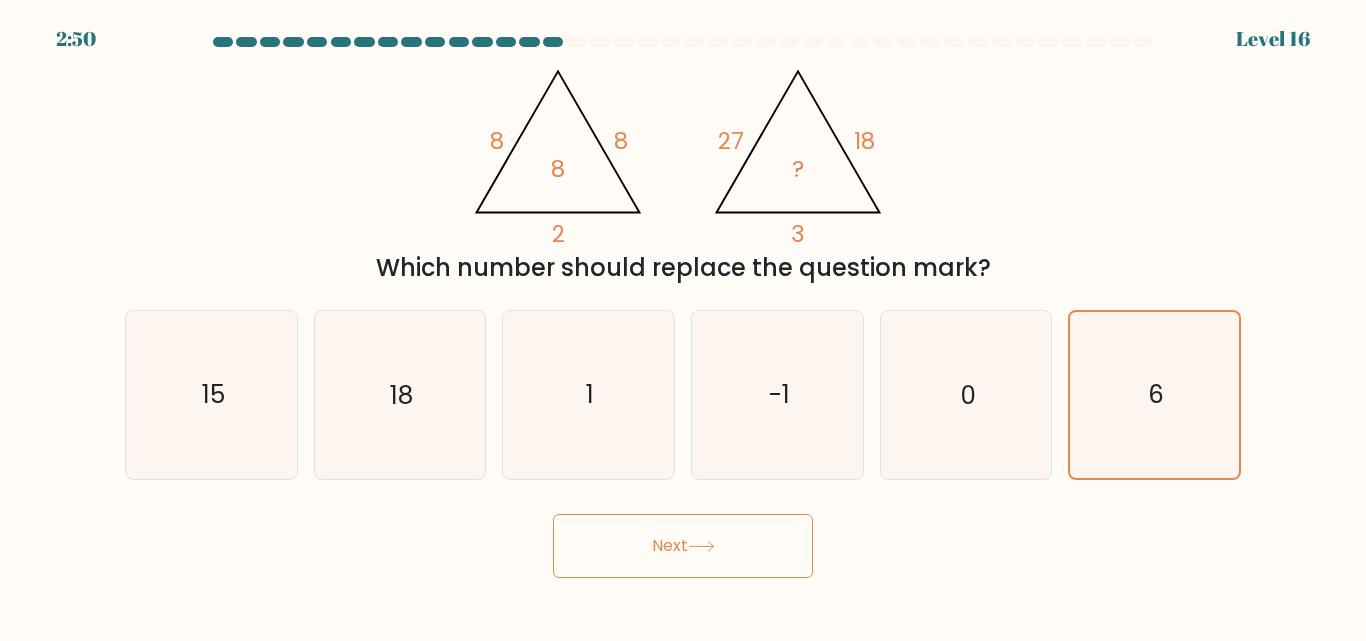 click on "2:50
Level 16" at bounding box center (683, 320) 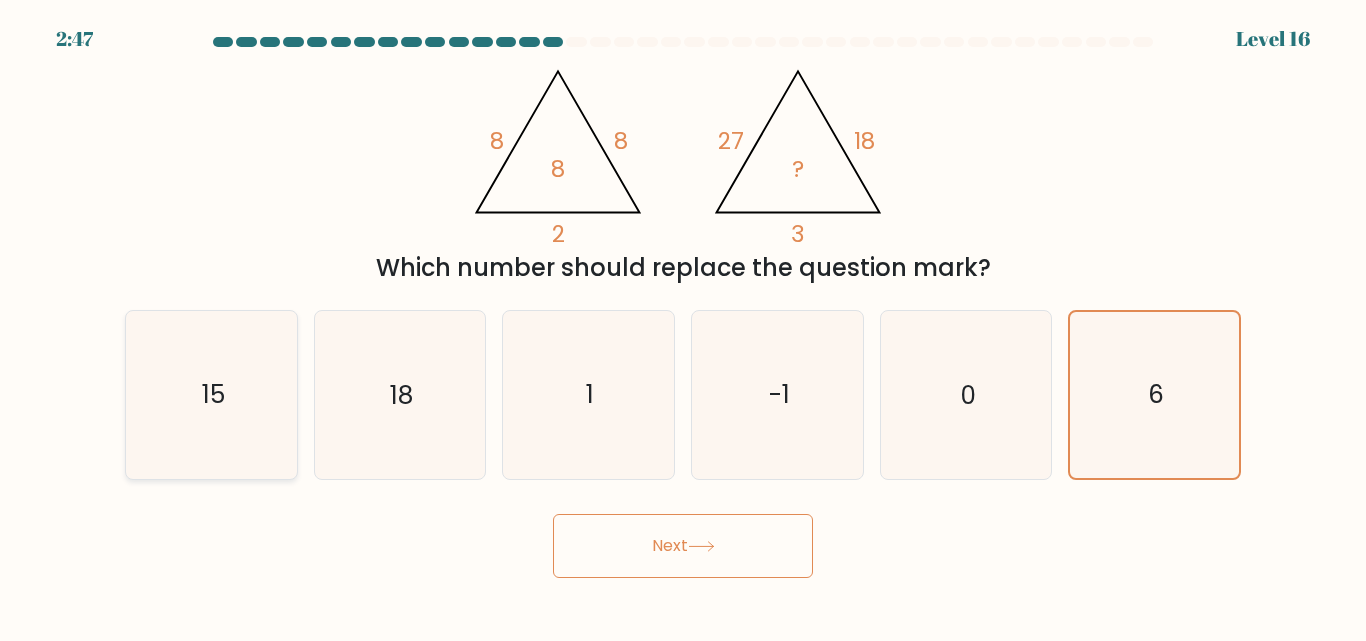 click on "15" 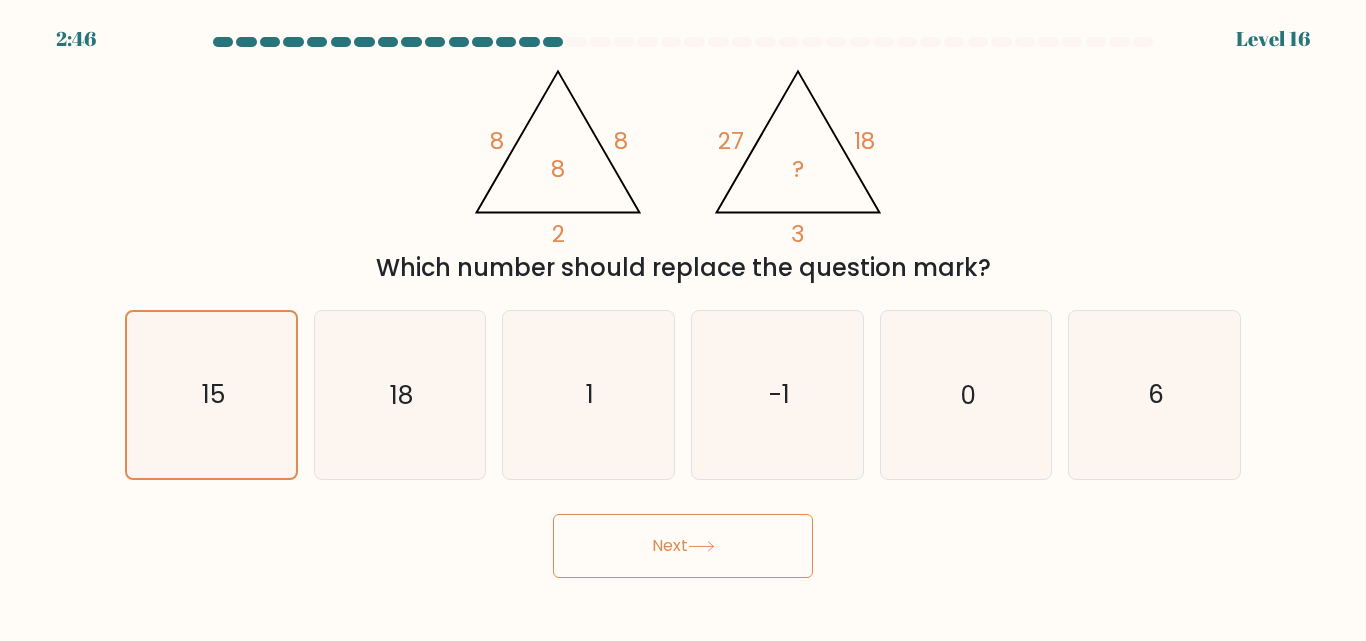 click on "Next" at bounding box center (683, 546) 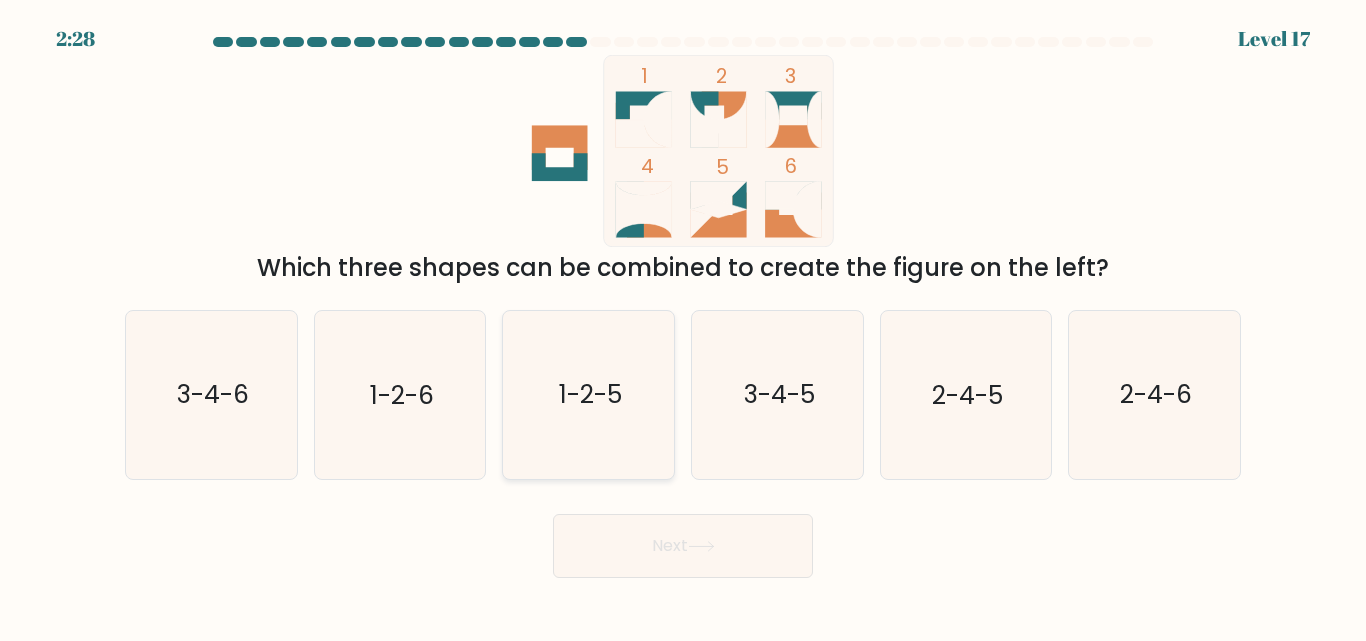 click on "1-2-5" 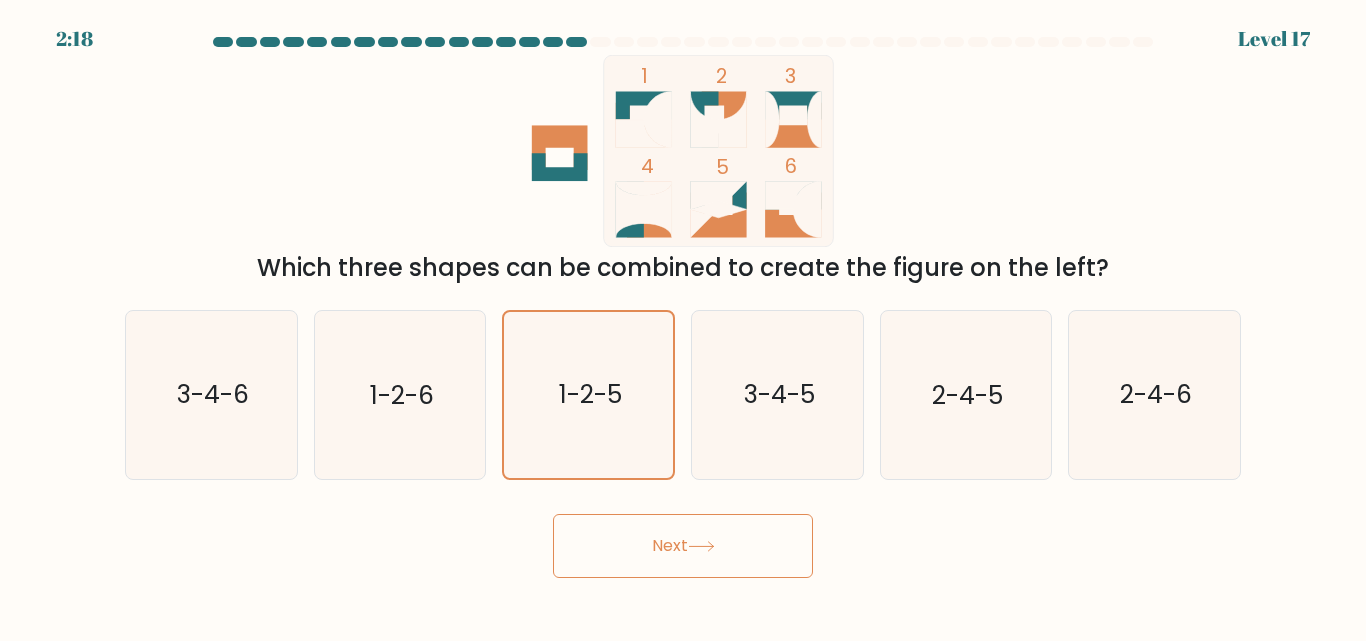 click on "Next" at bounding box center [683, 546] 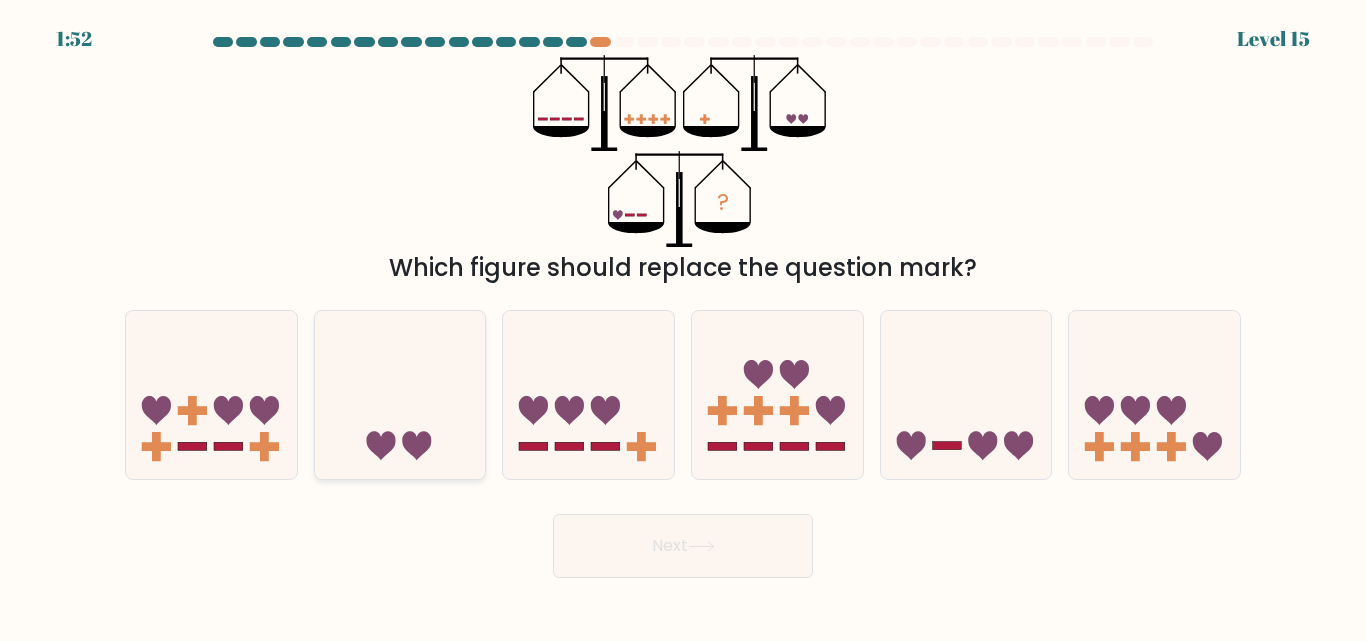 click 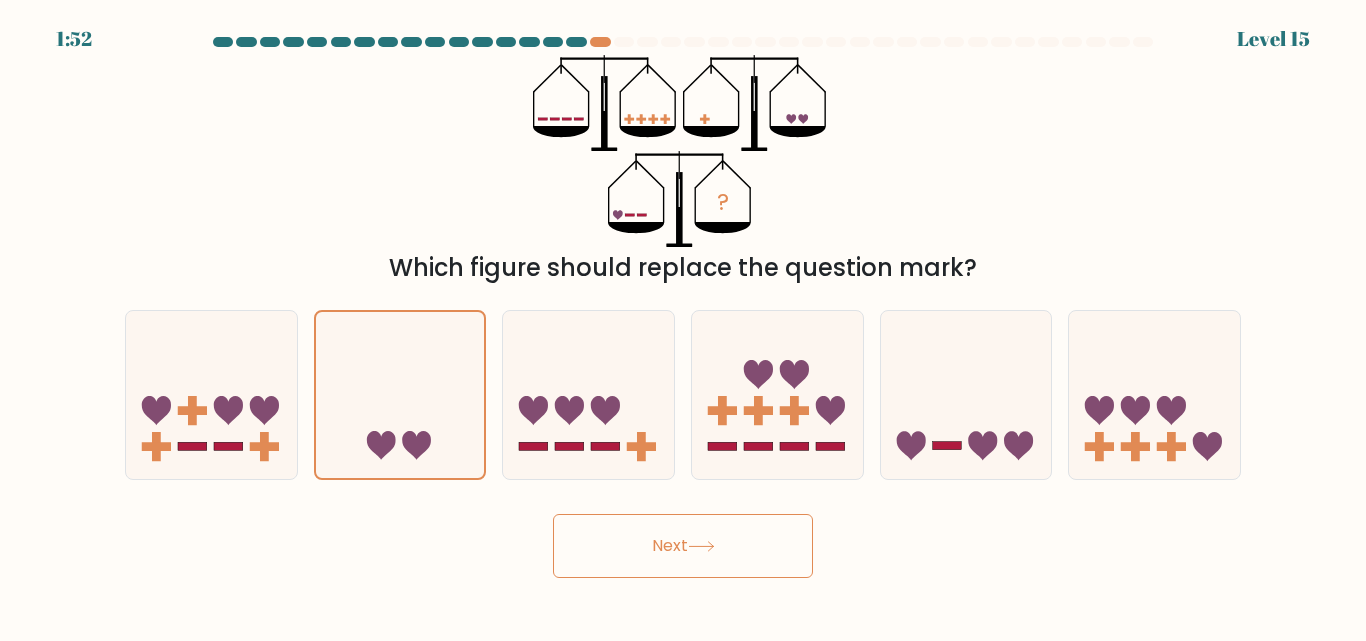 click on "Next" at bounding box center [683, 546] 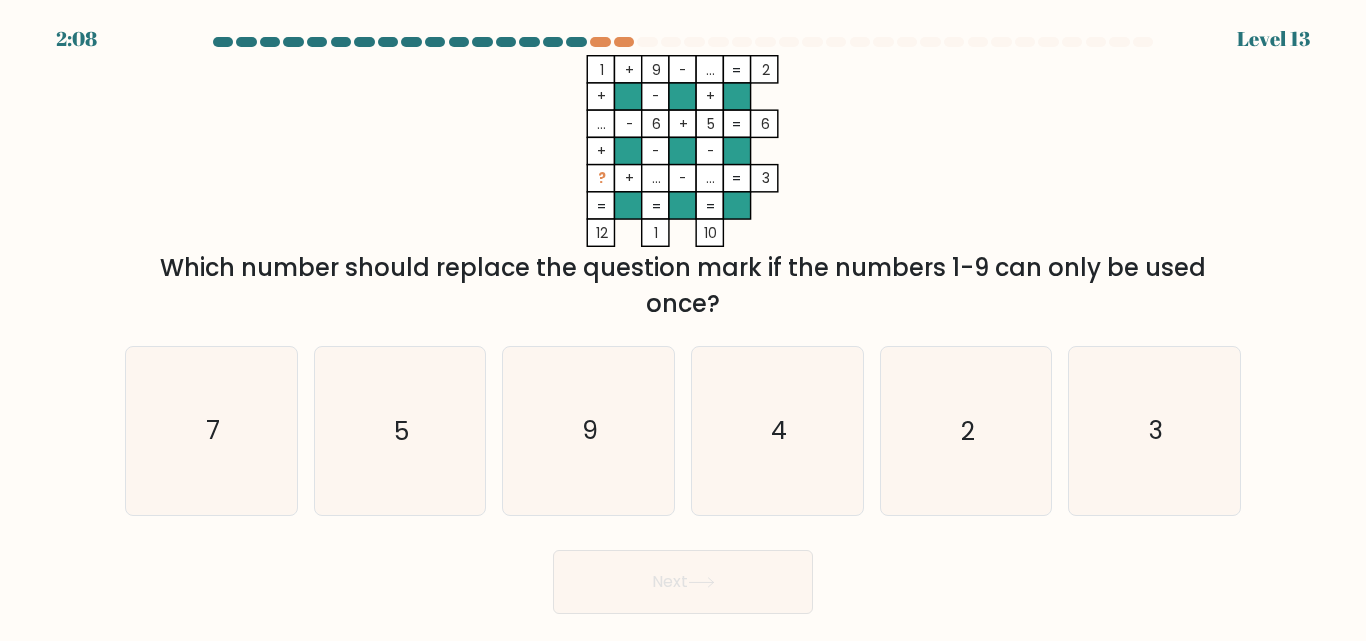 click on "..." 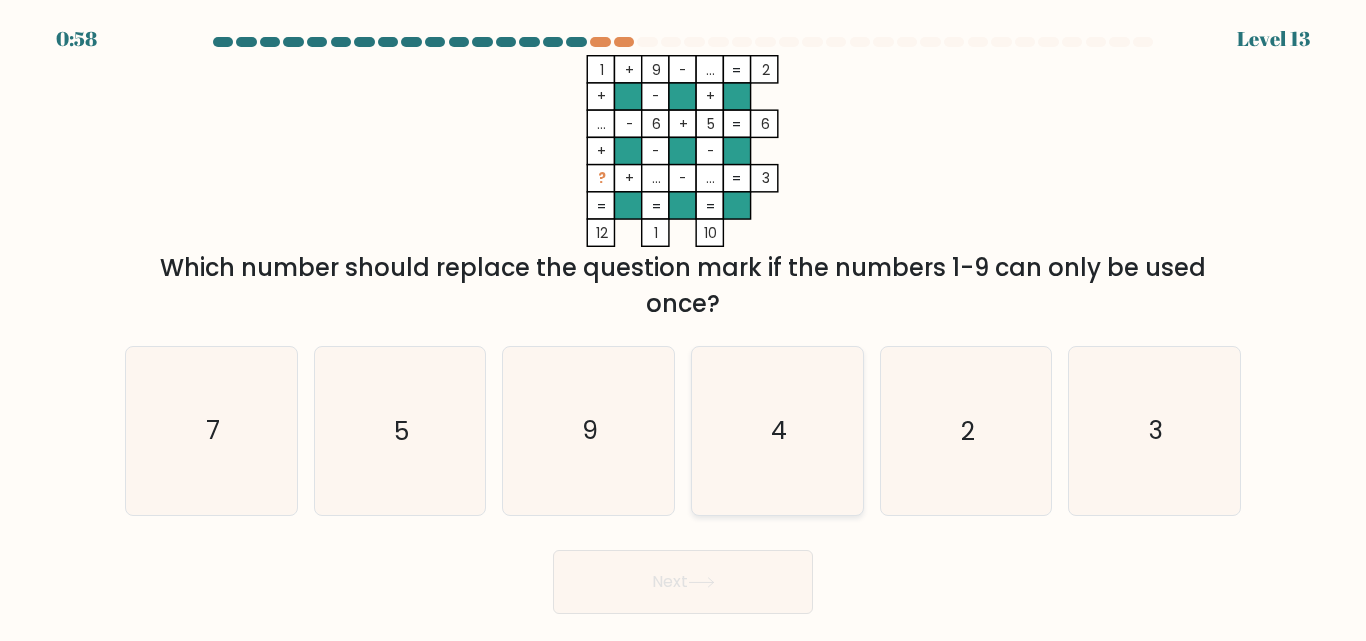 click on "4" 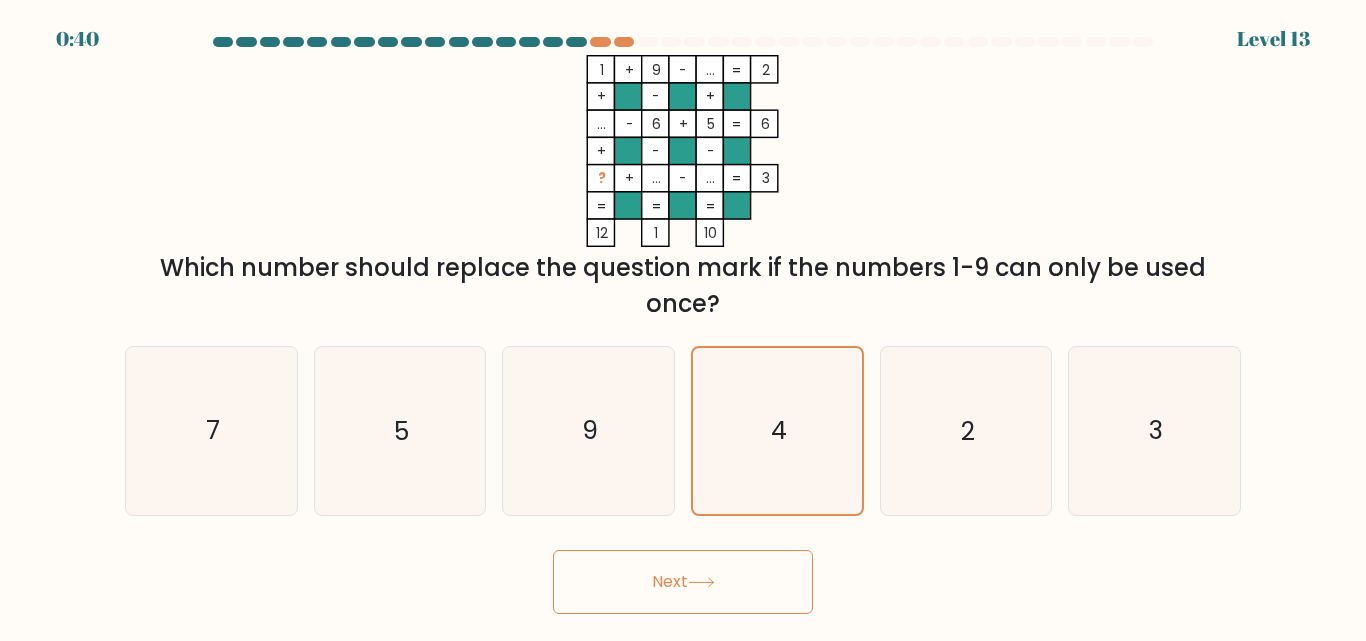 click on "Next" at bounding box center (683, 582) 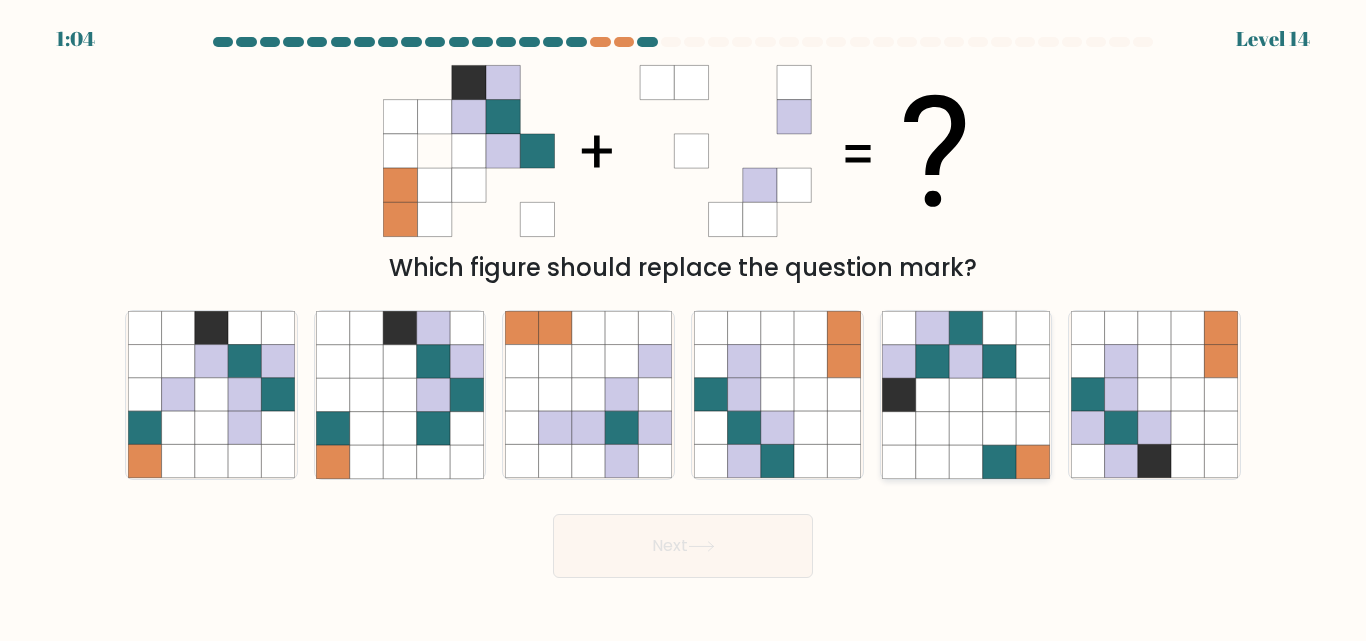 click 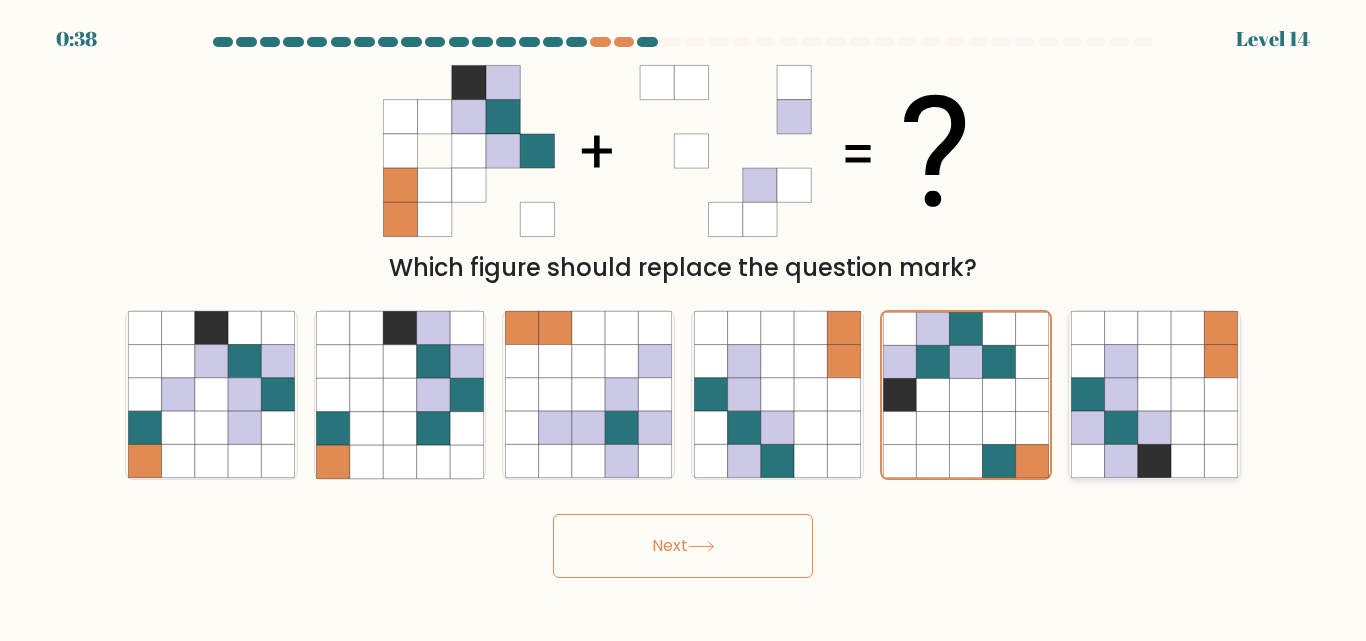 click 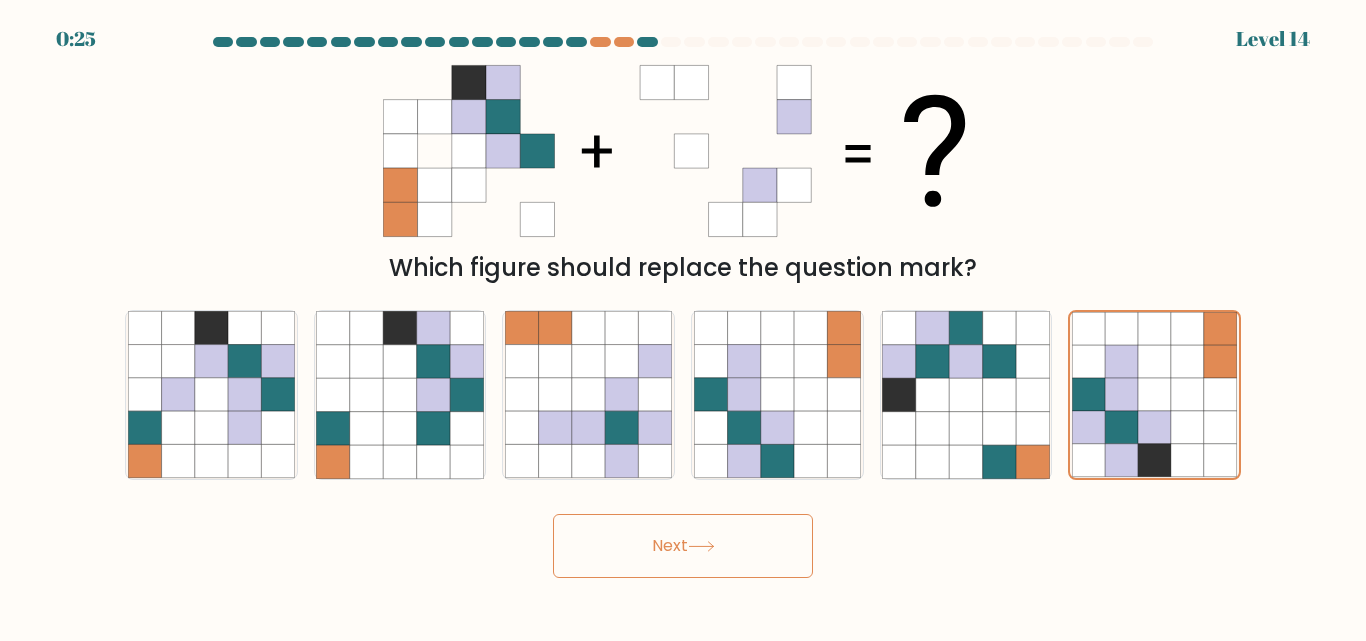 click on "Next" at bounding box center [683, 546] 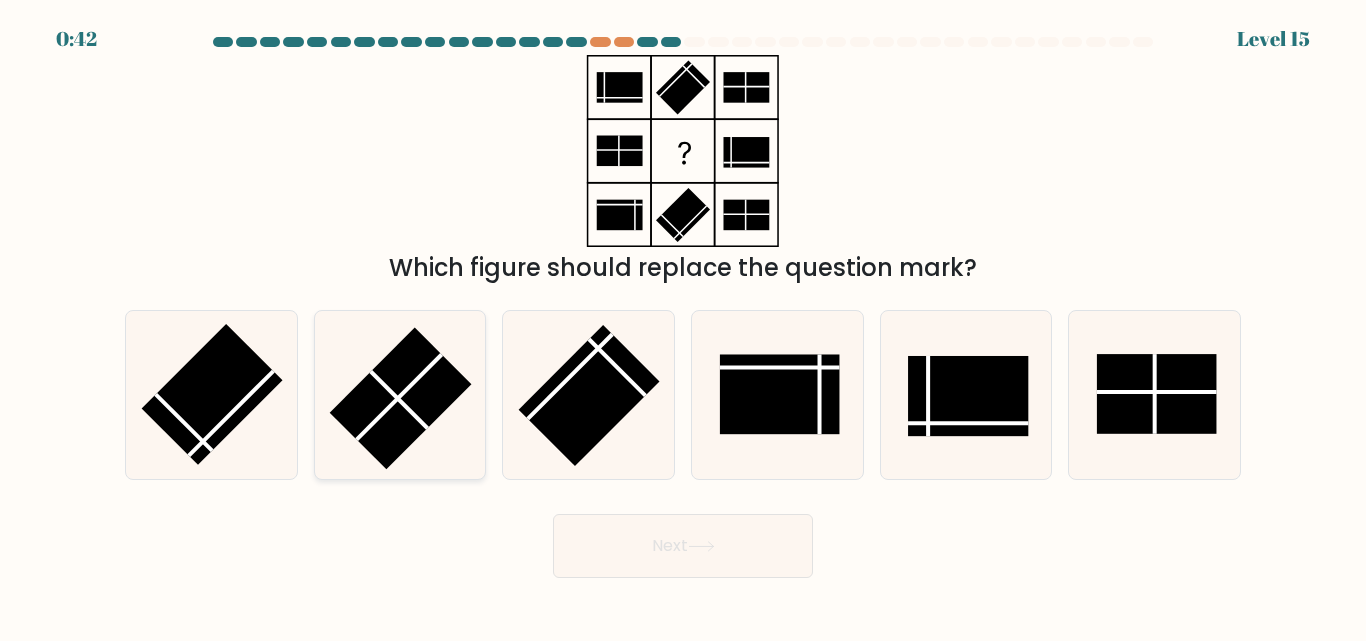 click 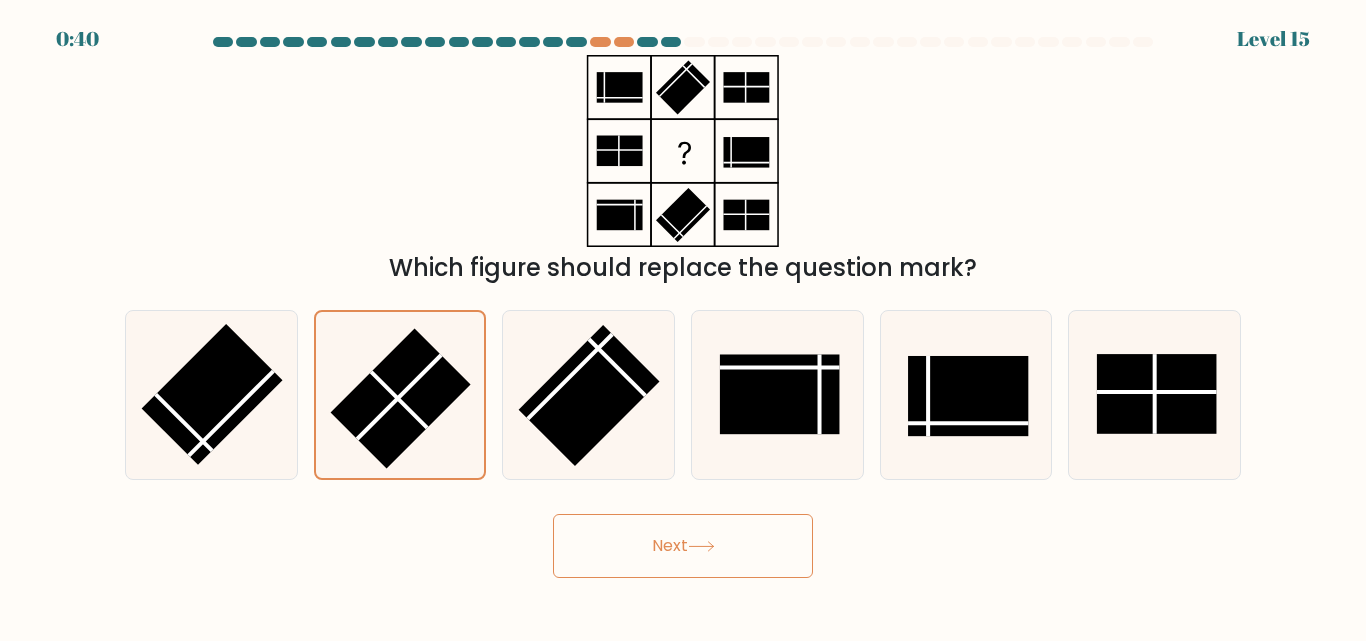 click on "Next" at bounding box center [683, 546] 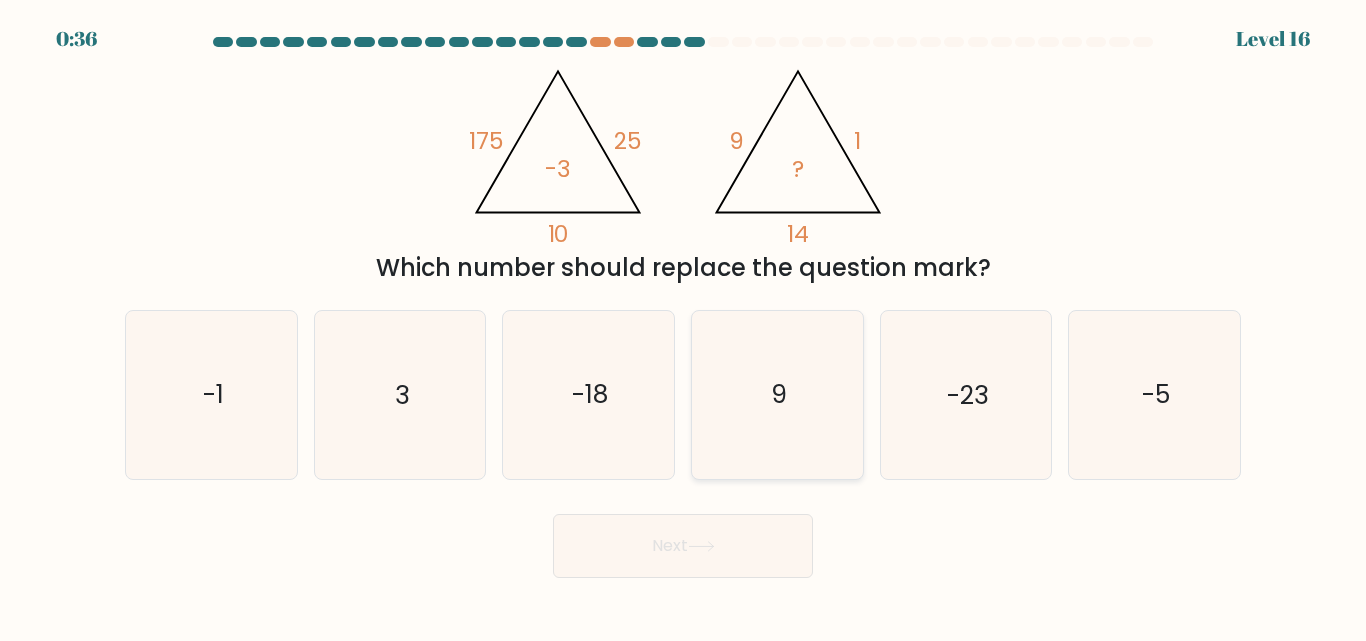 click on "9" 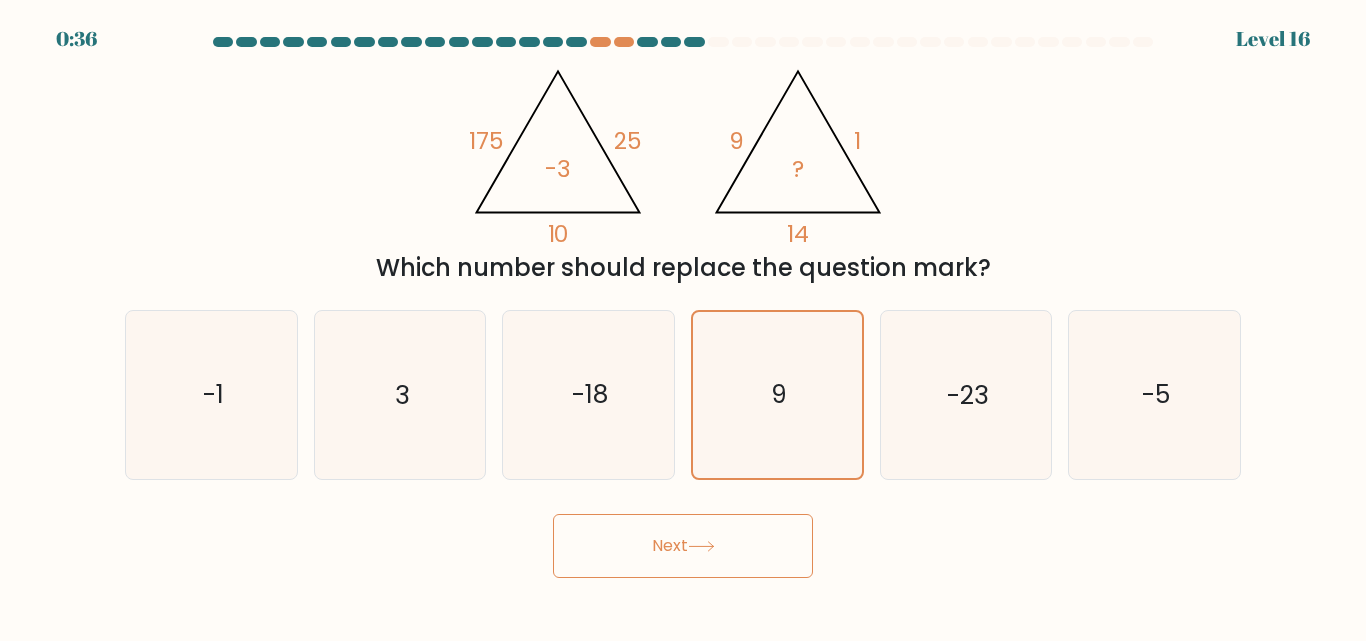 click on "Next" at bounding box center [683, 546] 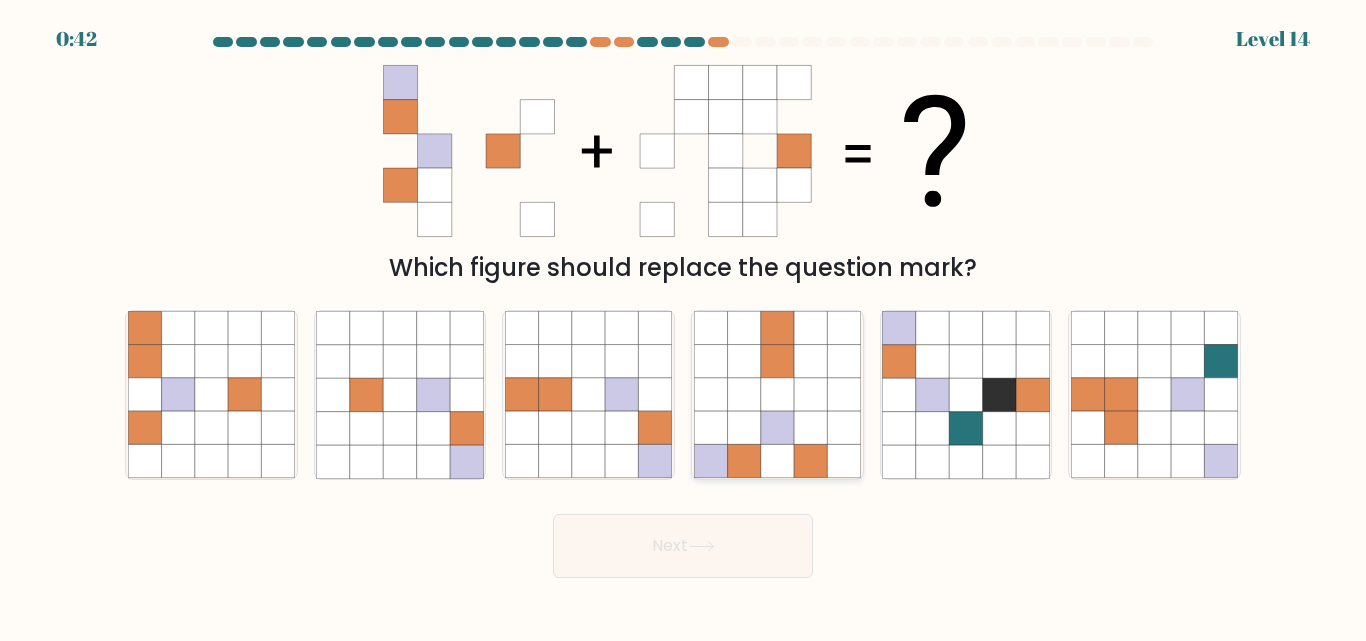 click 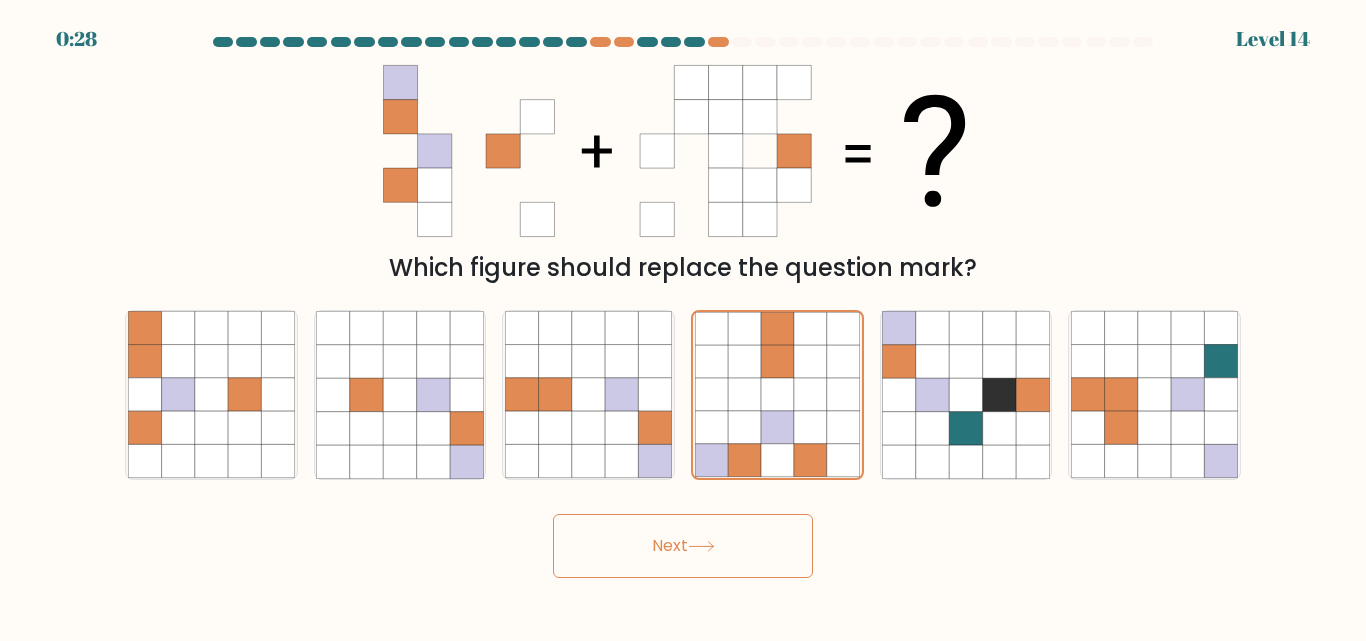 click on "Next" at bounding box center [683, 546] 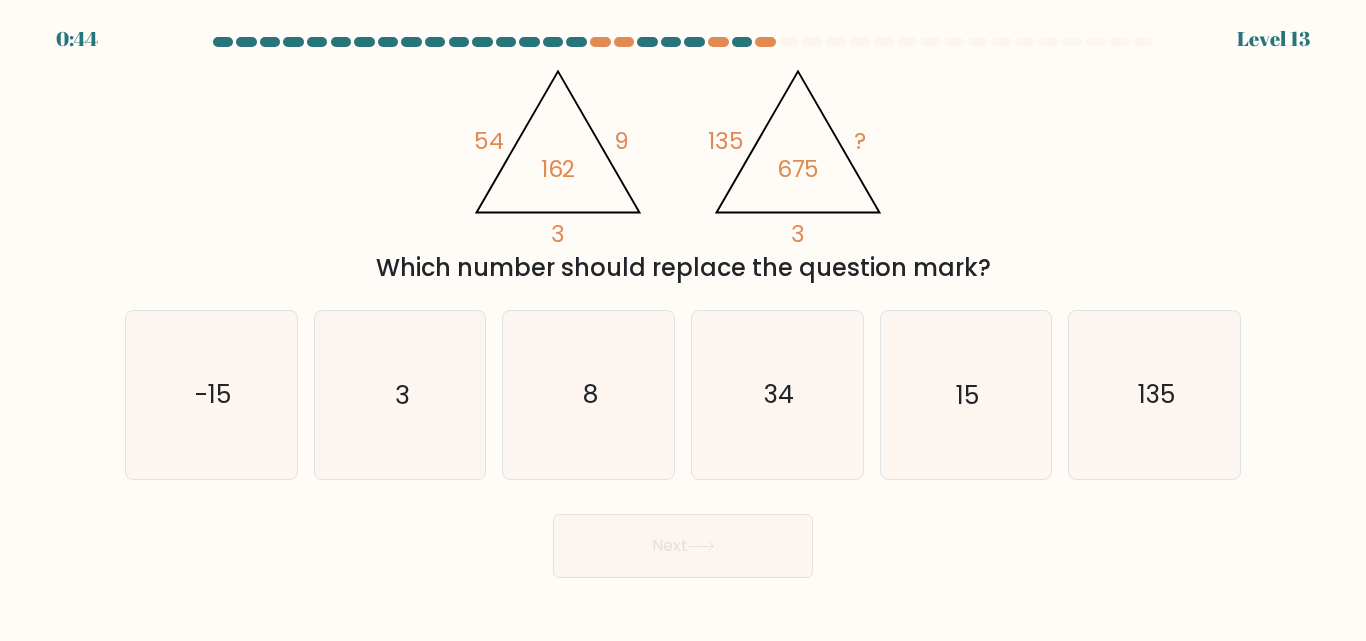 scroll, scrollTop: 0, scrollLeft: 0, axis: both 